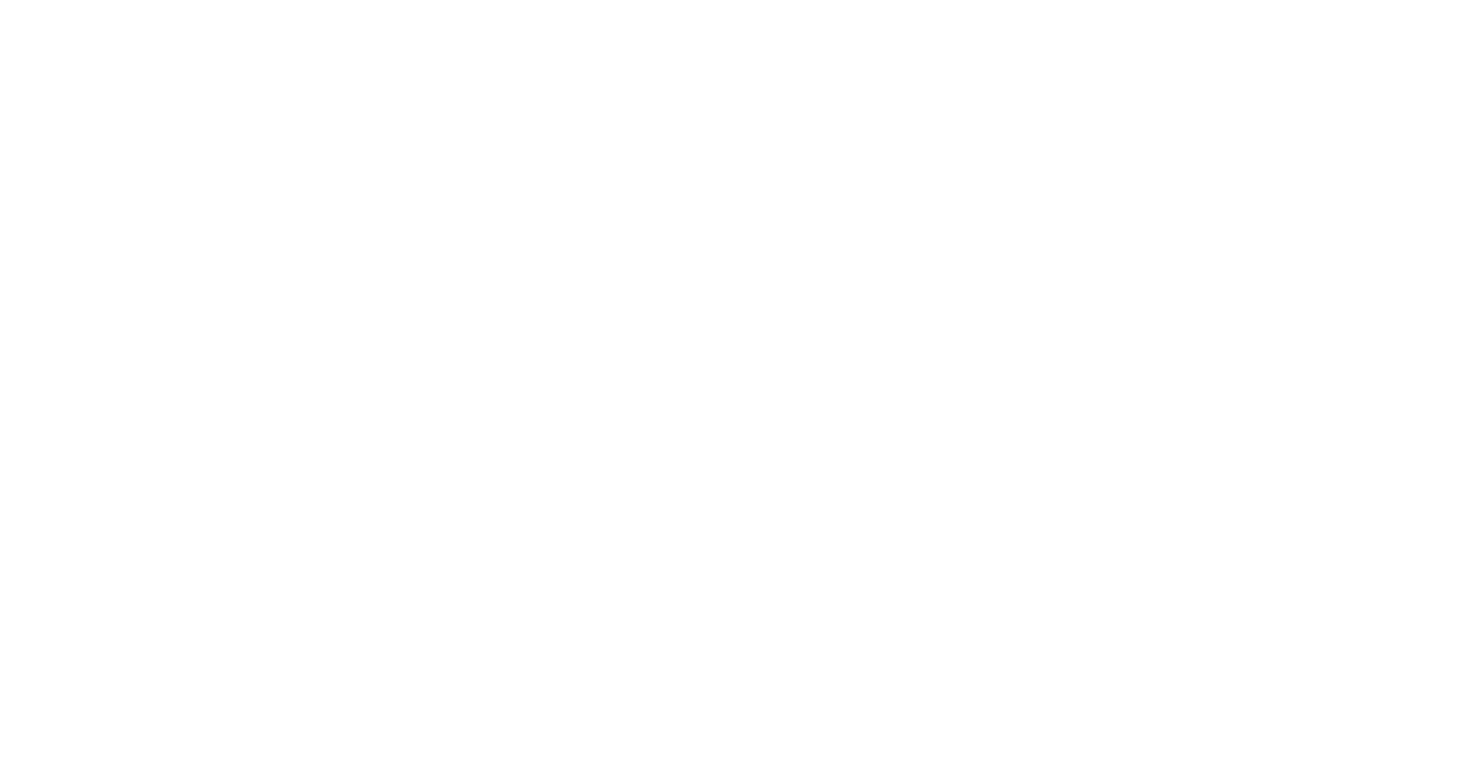 scroll, scrollTop: 0, scrollLeft: 0, axis: both 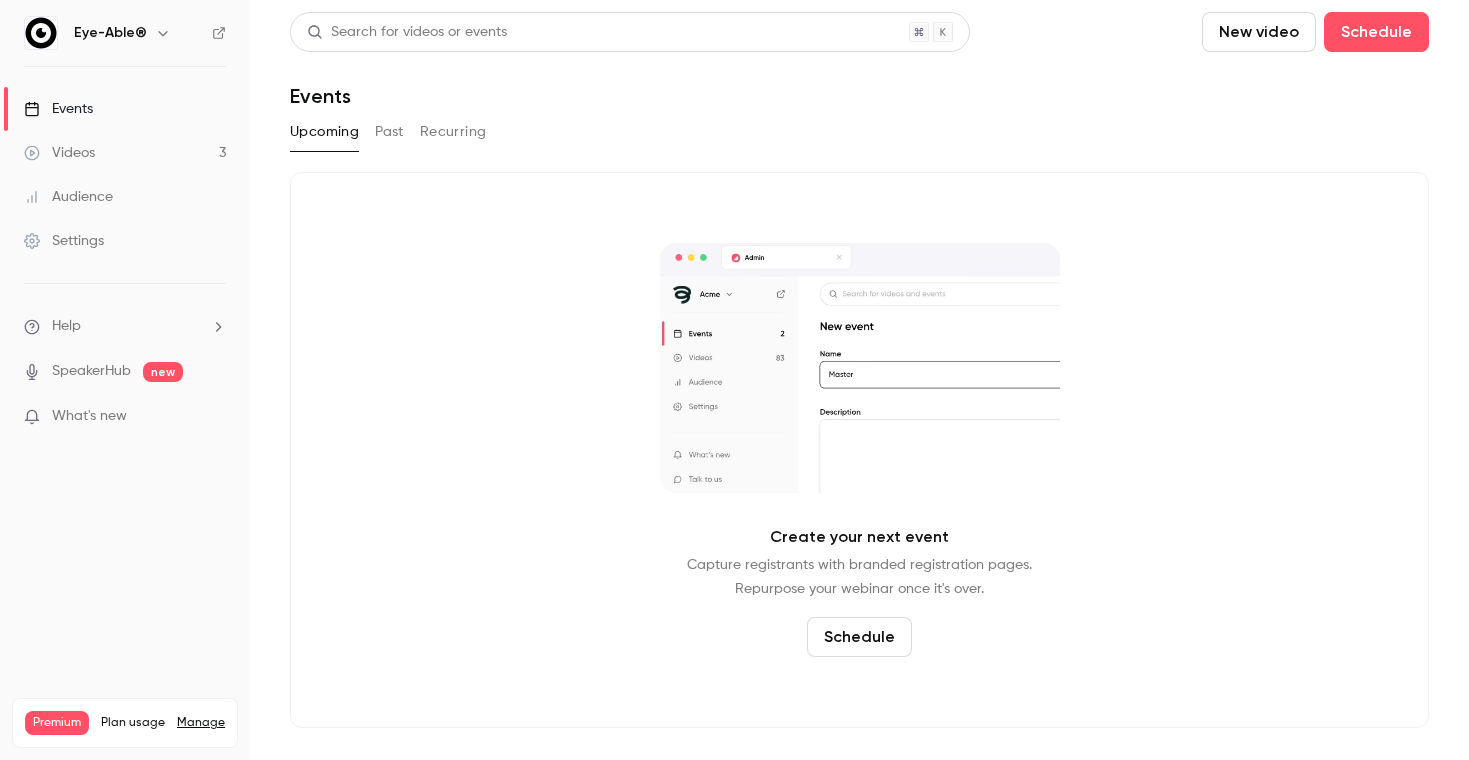 click on "Videos 3" at bounding box center (125, 153) 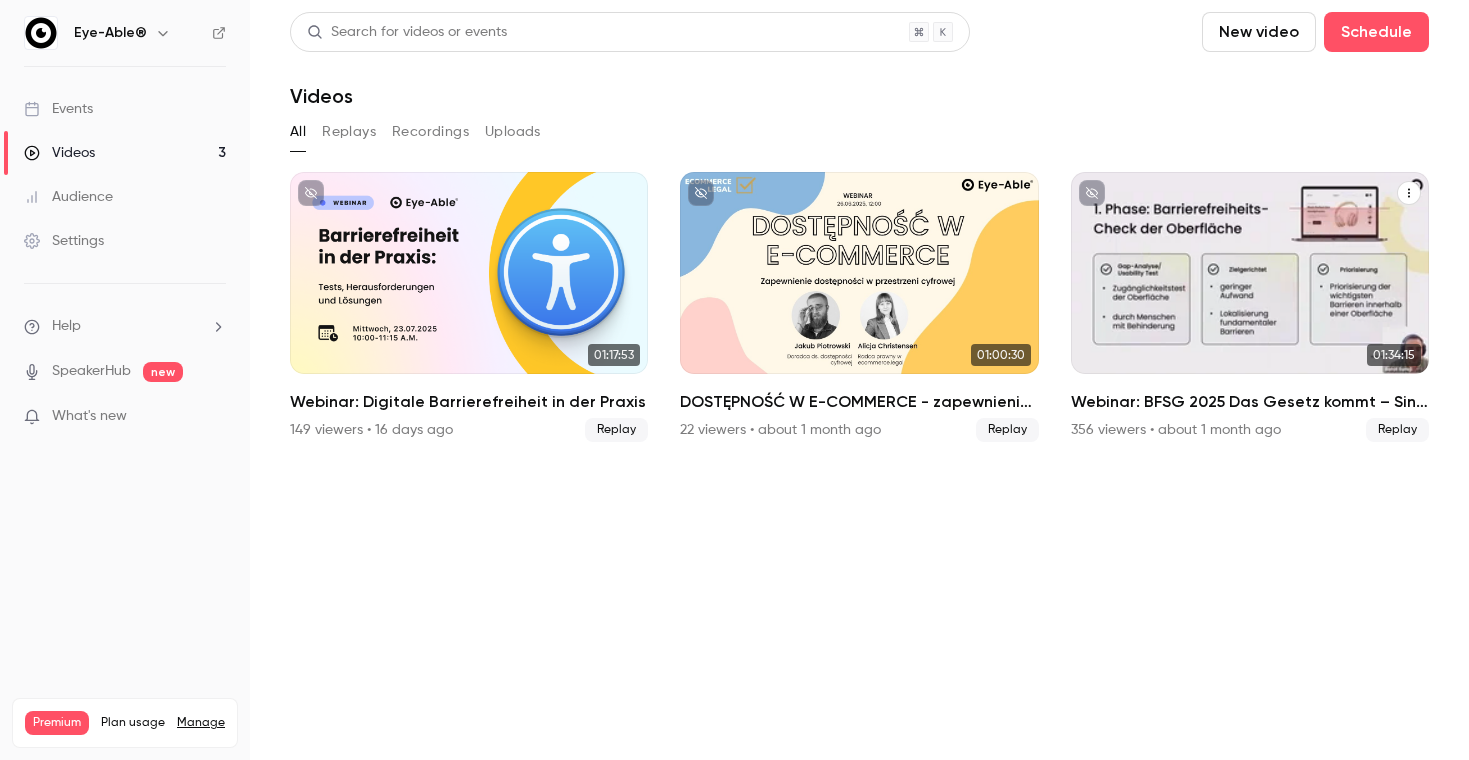 click at bounding box center (1250, 273) 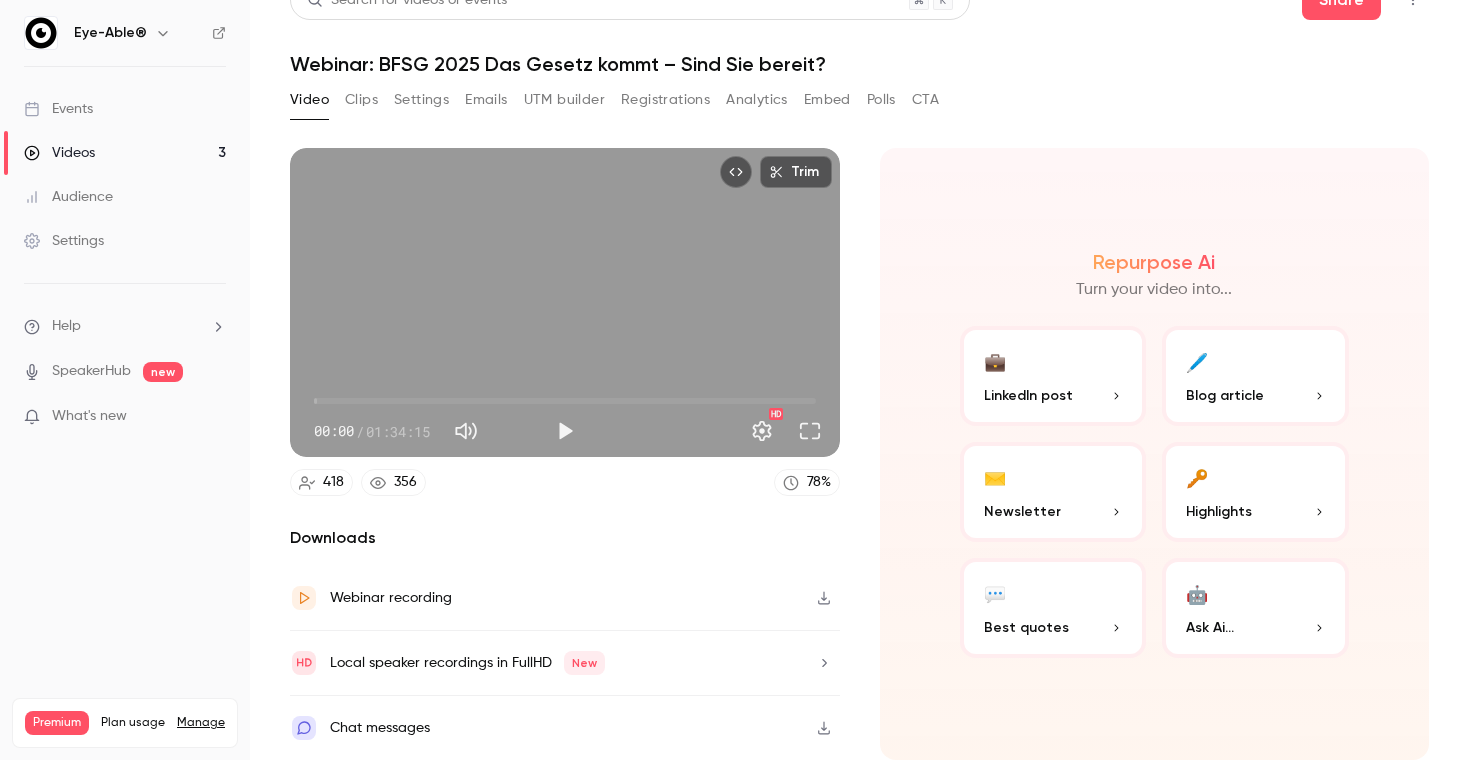 scroll, scrollTop: 32, scrollLeft: 0, axis: vertical 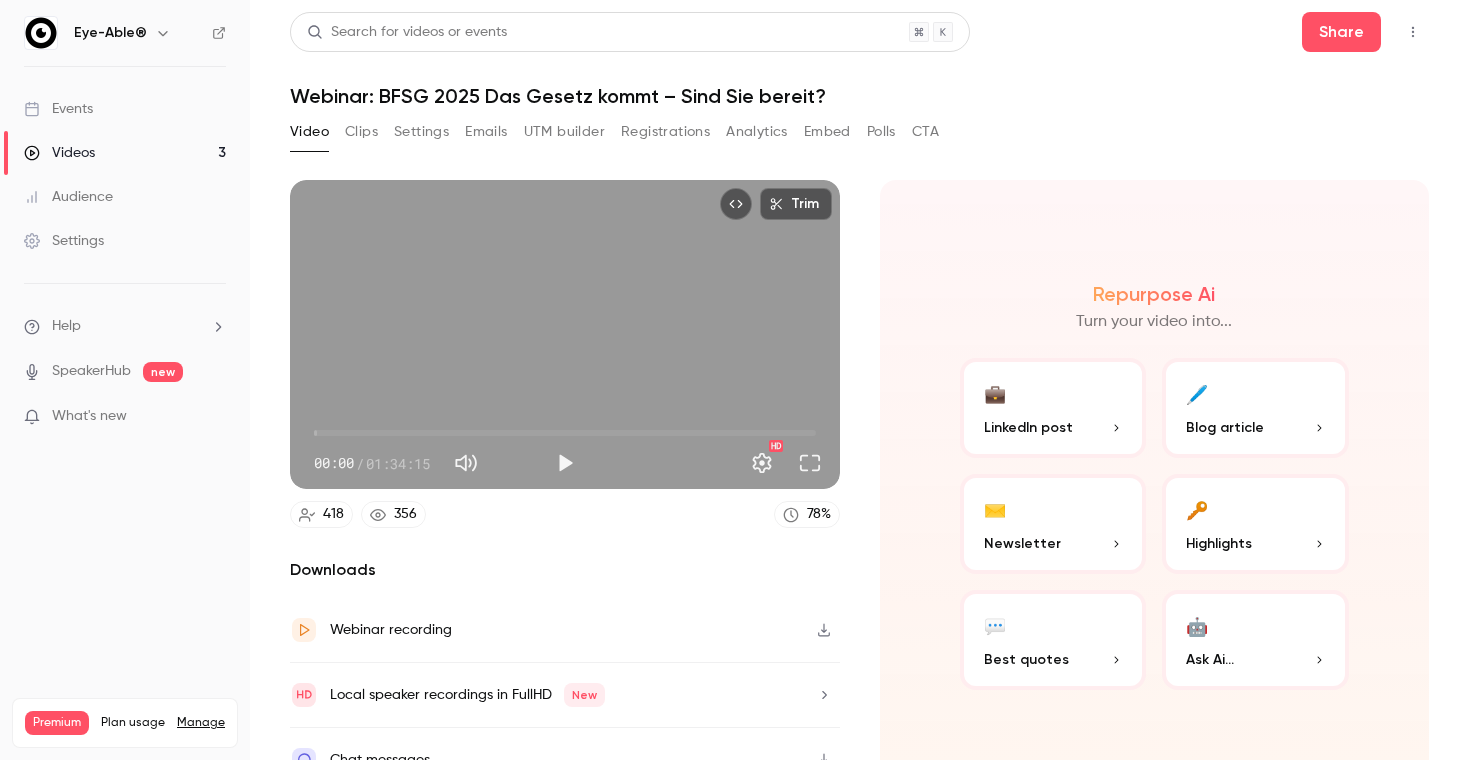 click at bounding box center [1413, 32] 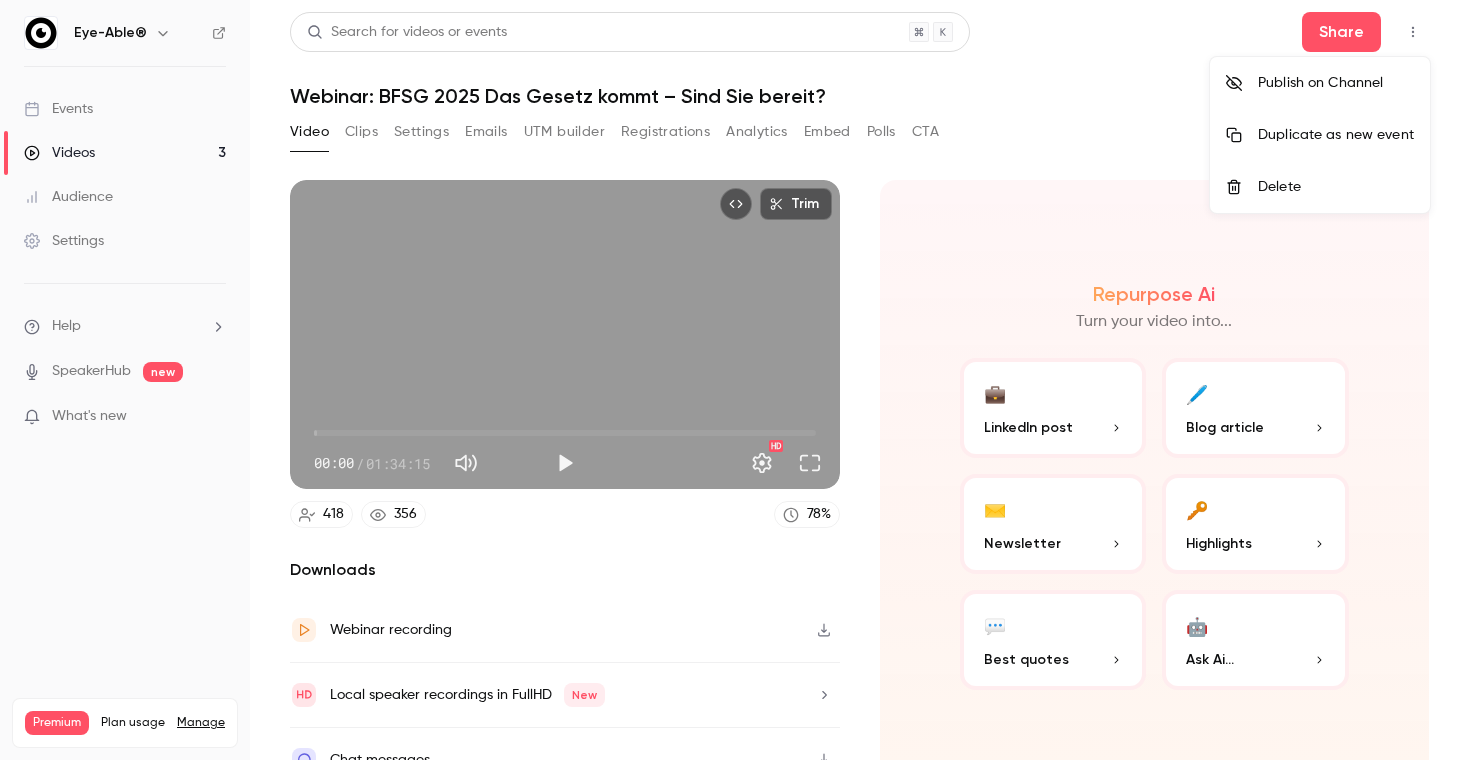 click at bounding box center (734, 380) 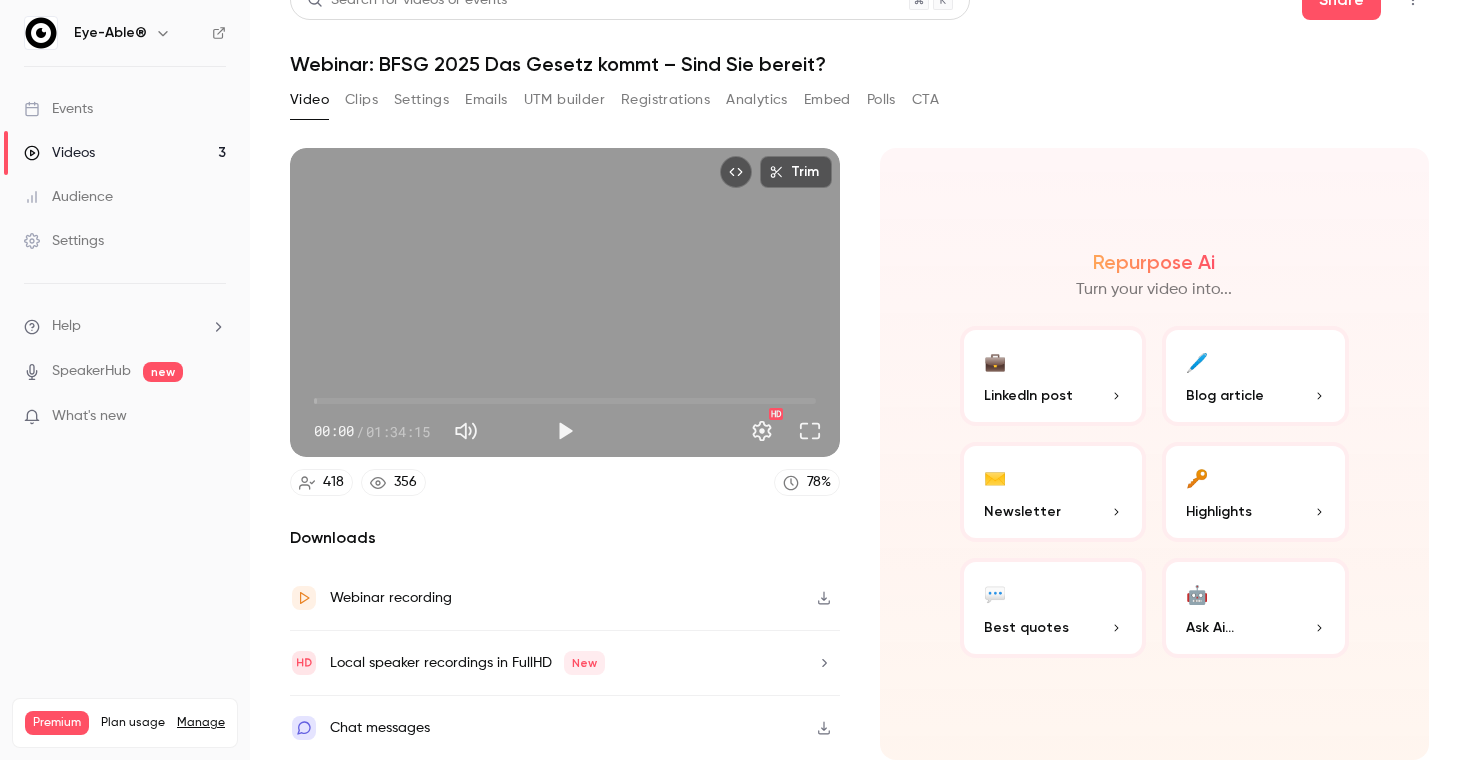 scroll, scrollTop: 32, scrollLeft: 0, axis: vertical 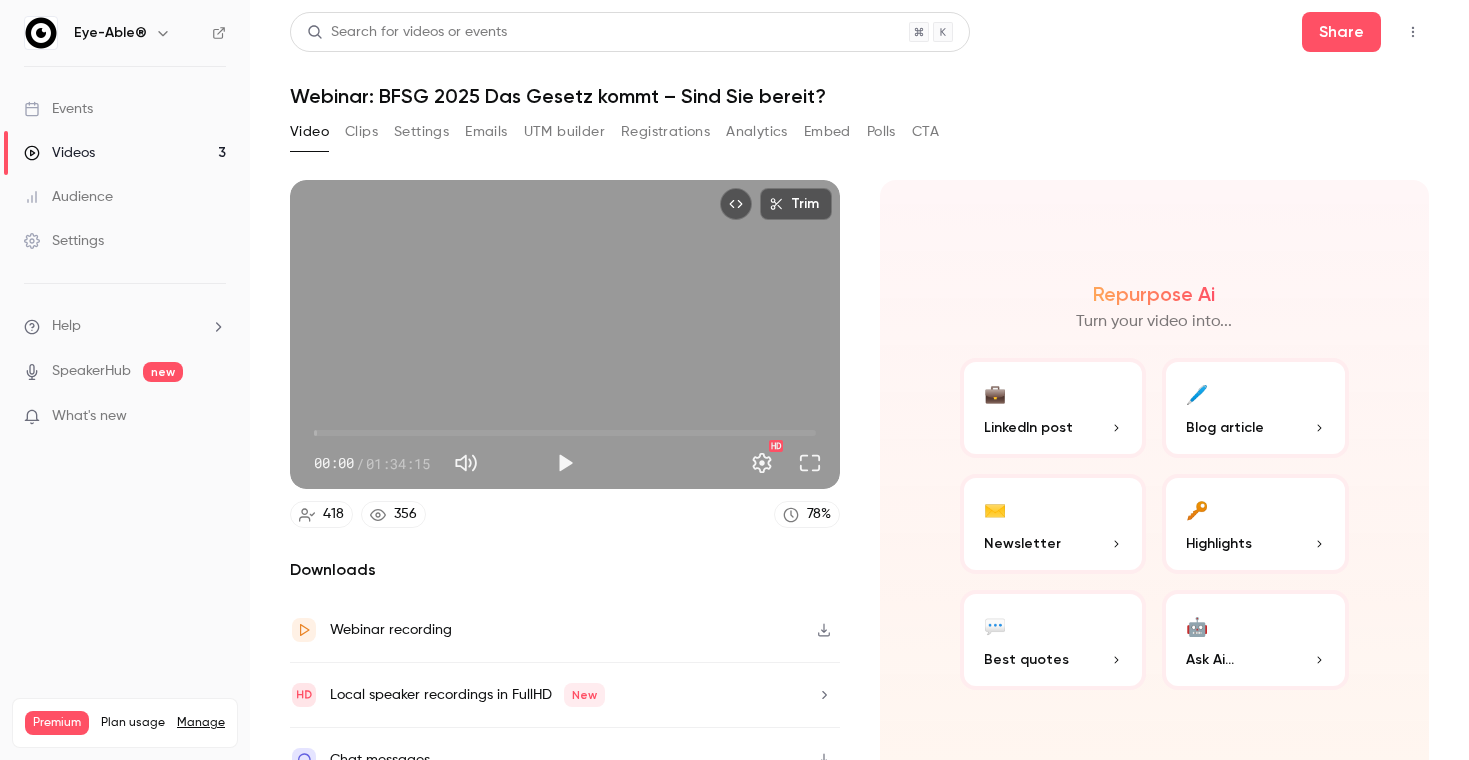 click on "Search for videos or events Share Webinar: BFSG 2025  Das Gesetz kommt – Sind Sie bereit? Video Clips Settings Emails UTM builder Registrations Analytics Embed Polls CTA Trim 00:00 00:00 / 01:34:15 HD 418 356 78 % Downloads Webinar recording Local speaker recordings in FullHD New Chat messages Repurpose Ai Turn your video into... 💼 LinkedIn post 🖊️ Blog article ✉️ Newsletter 🔑 Highlights 💬 Best quotes 🤖 Ask Ai..." at bounding box center (859, 380) 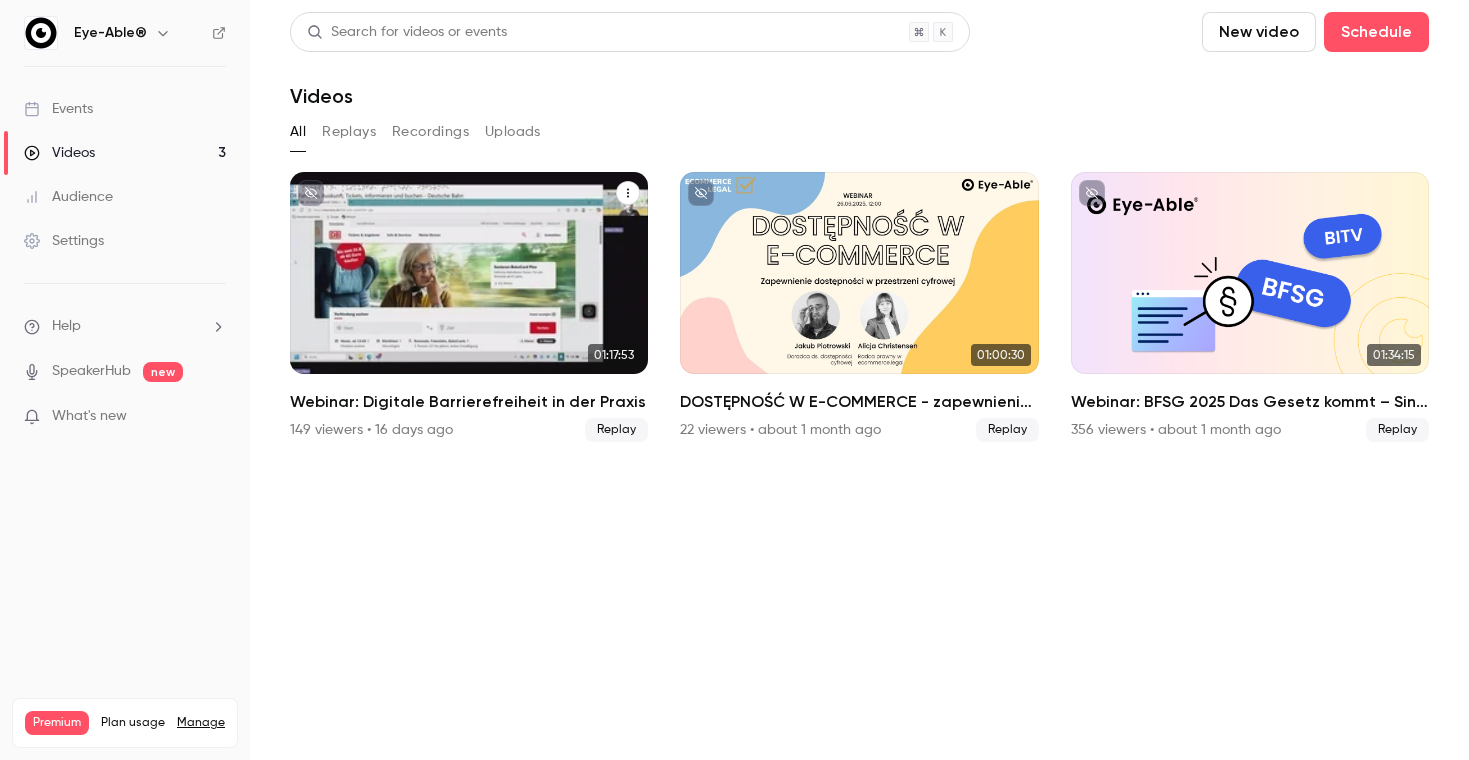 click on "Replay" at bounding box center (616, 430) 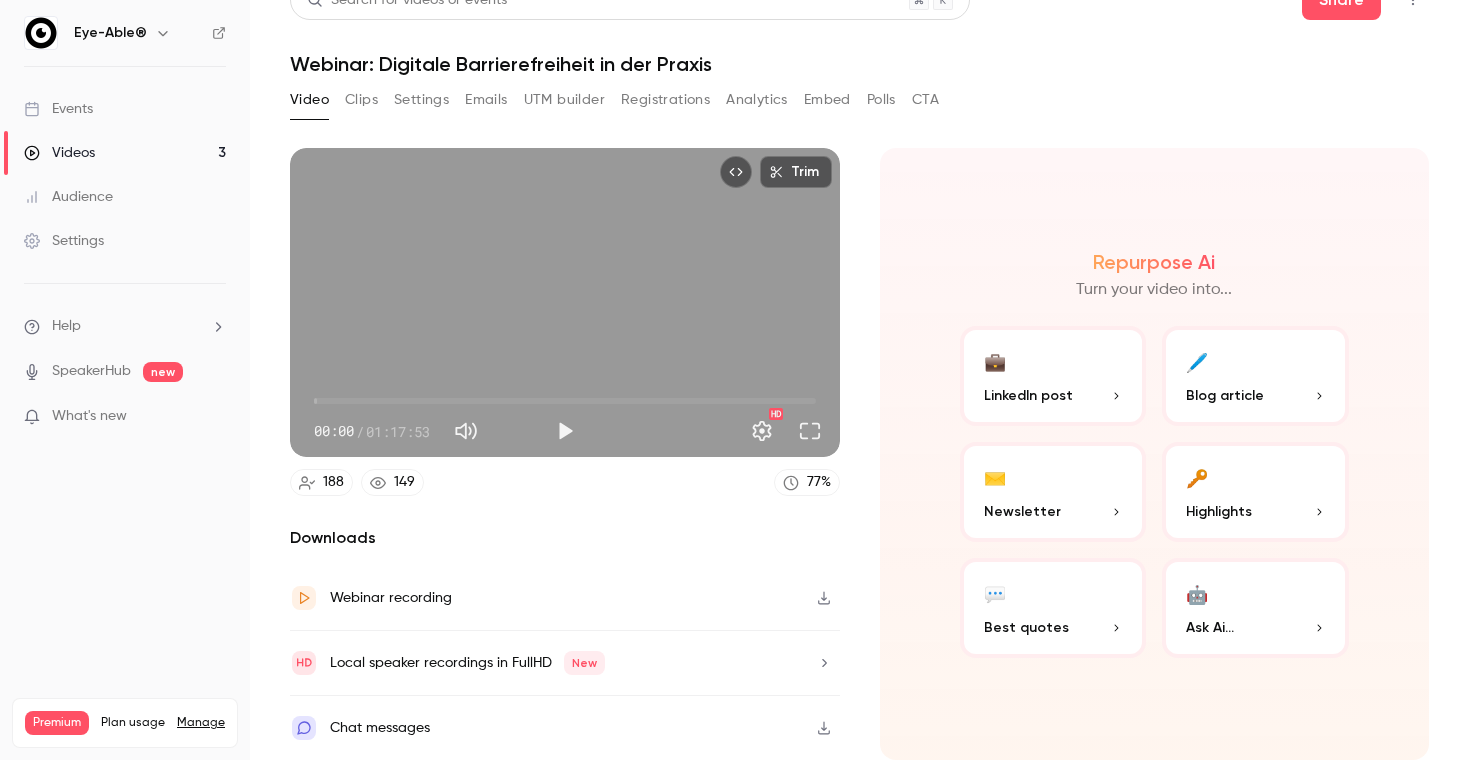 scroll, scrollTop: 32, scrollLeft: 0, axis: vertical 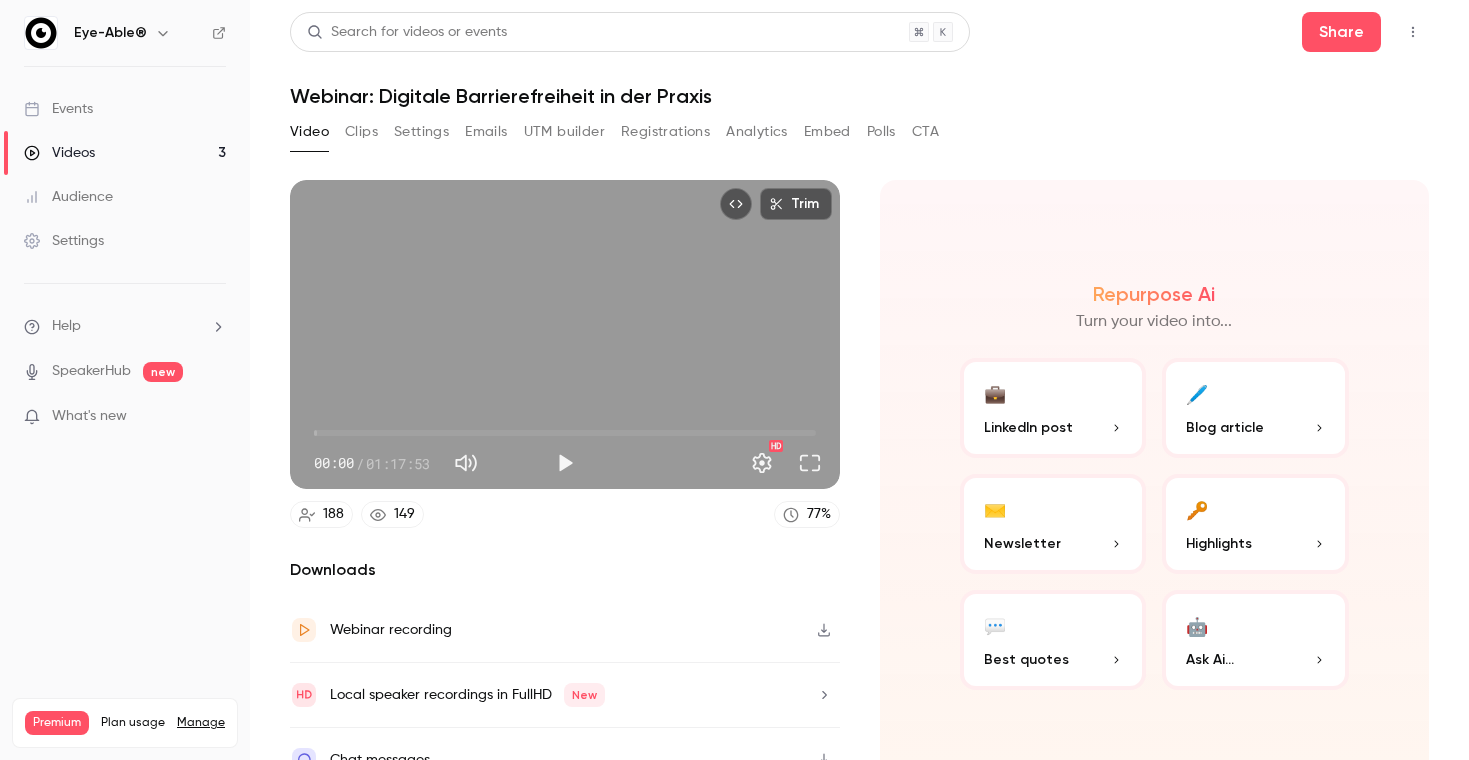 click 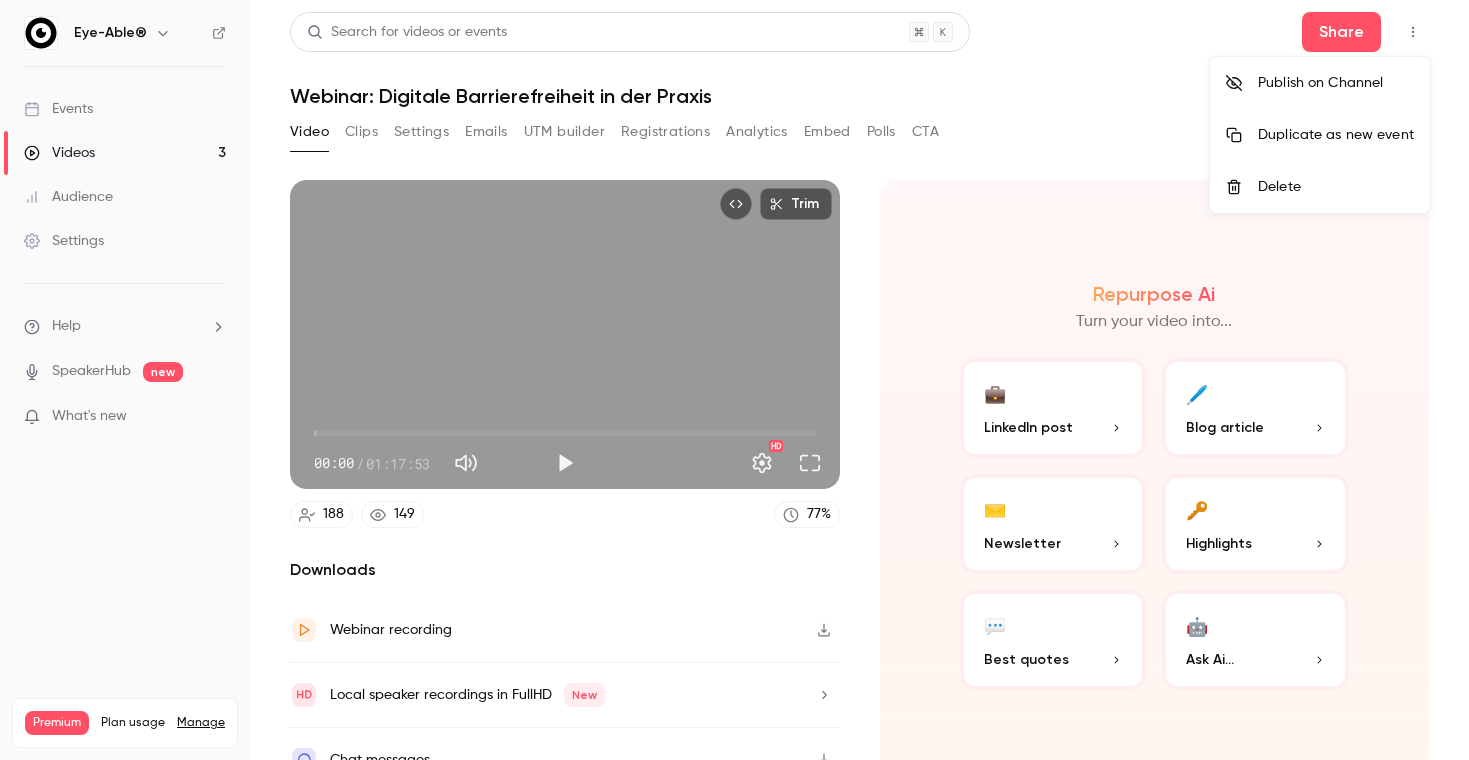 click at bounding box center [734, 380] 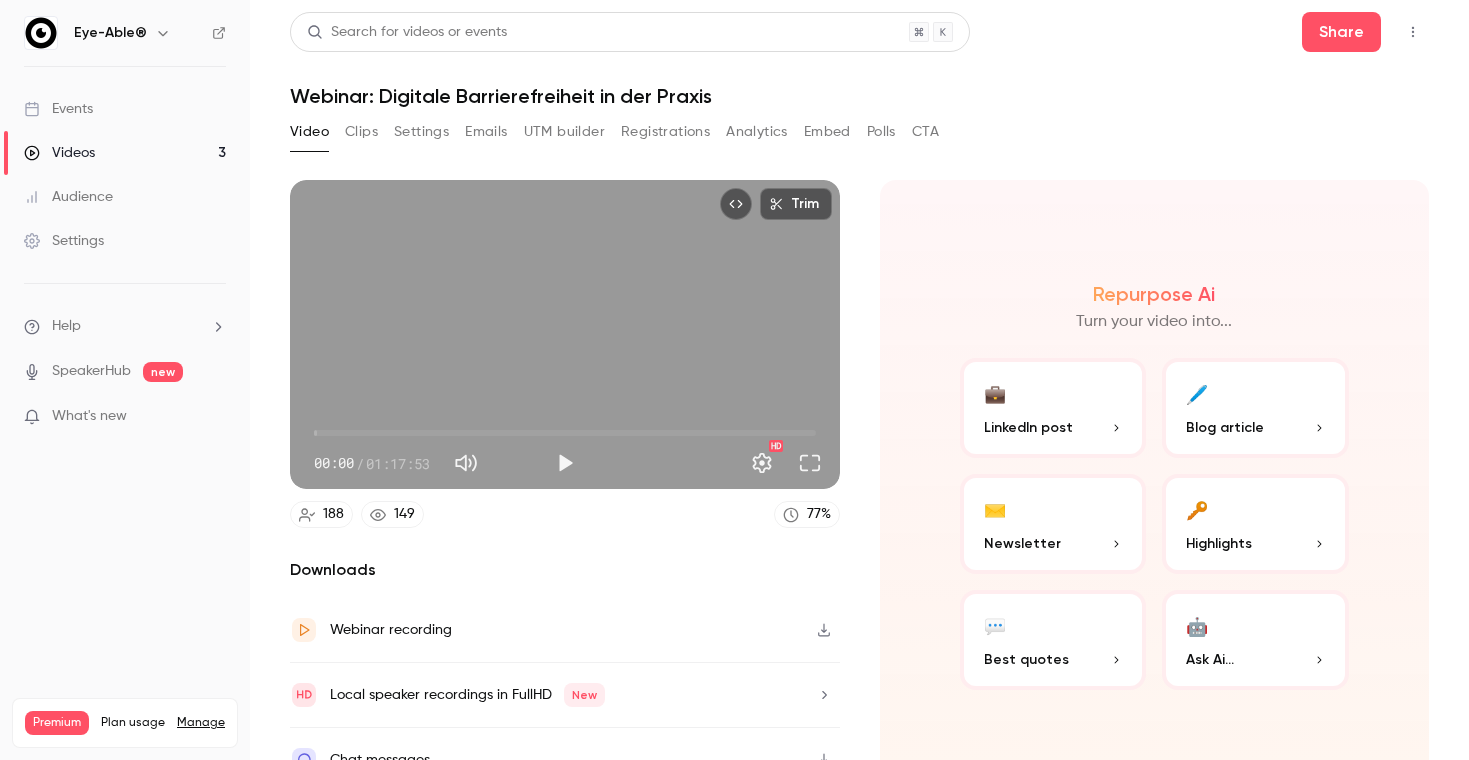 click on "Settings" at bounding box center [421, 132] 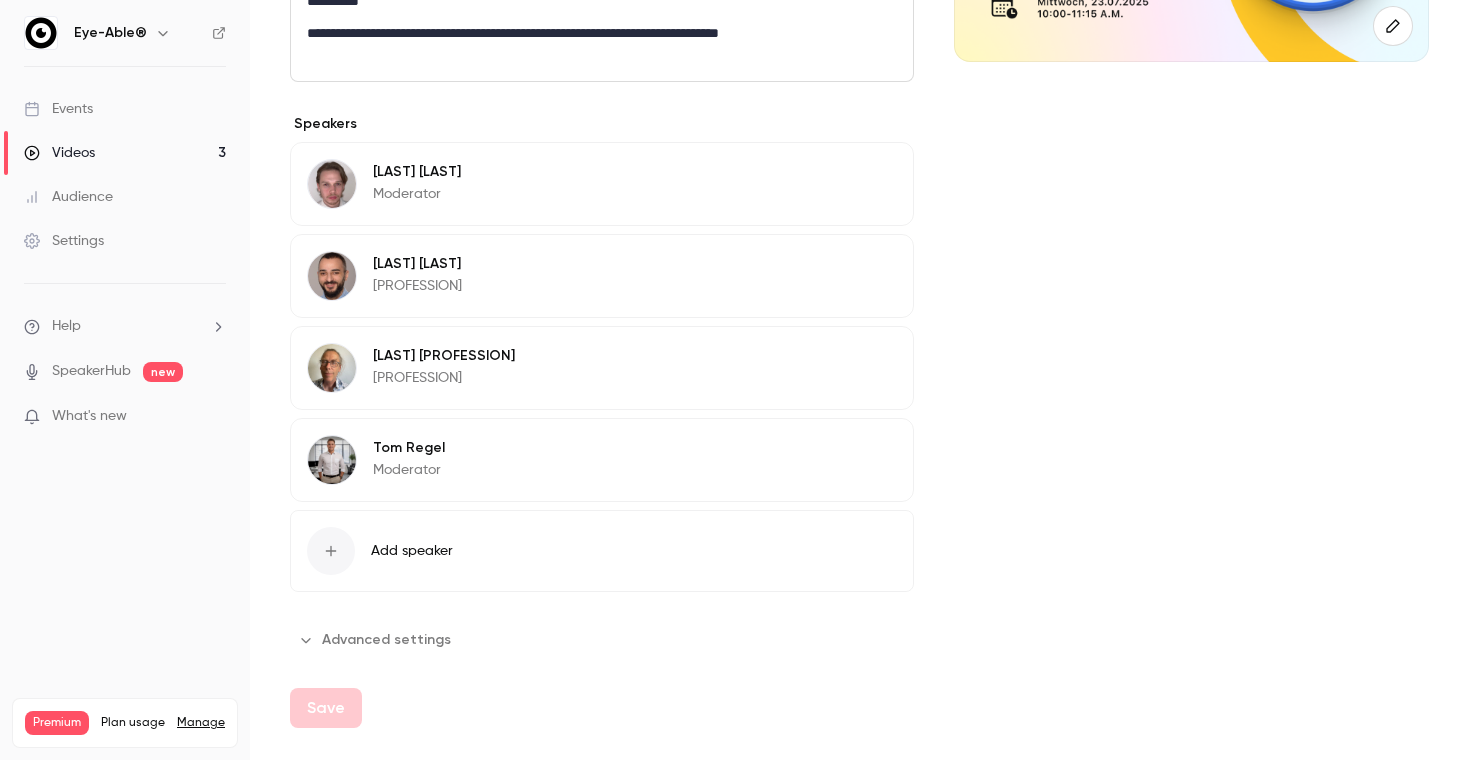 scroll, scrollTop: 410, scrollLeft: 0, axis: vertical 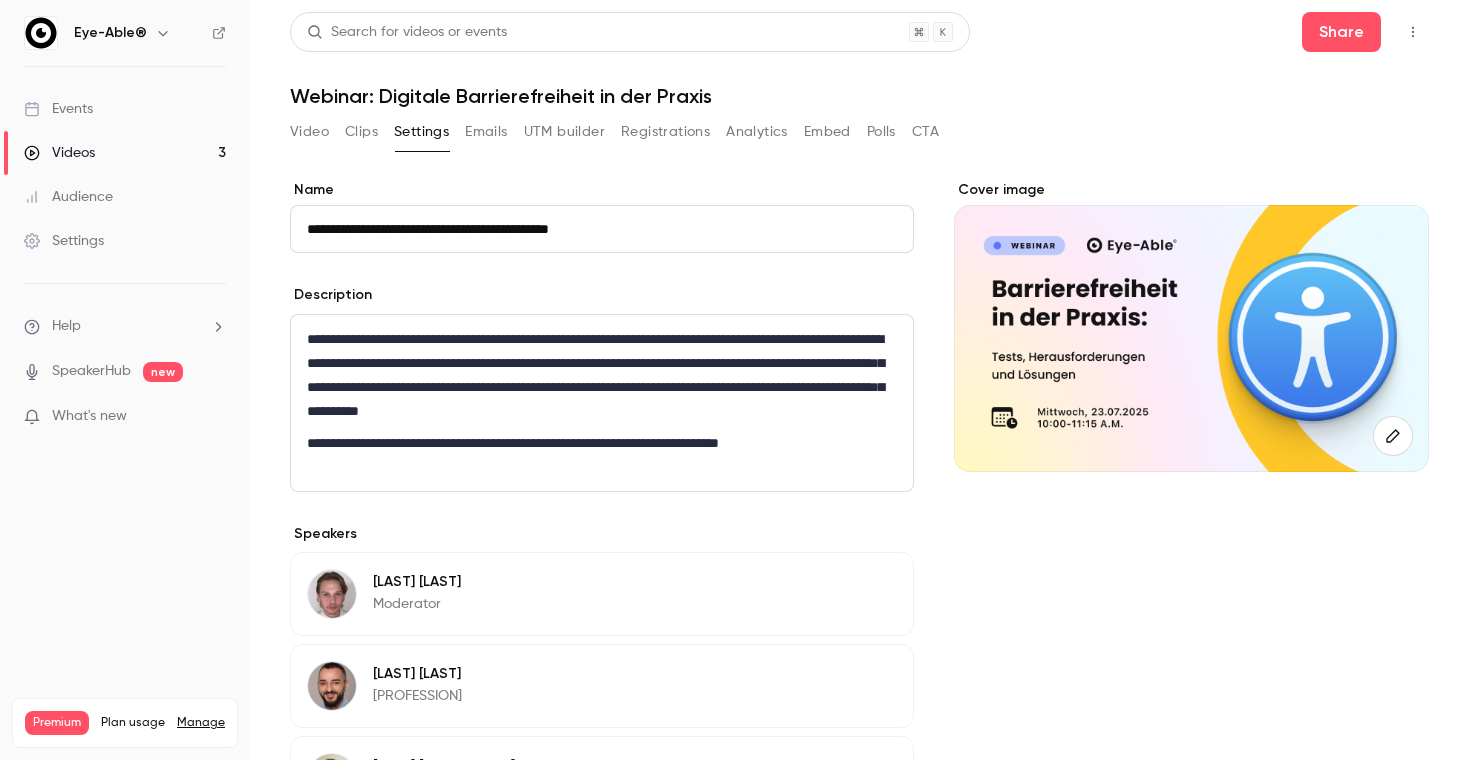 click on "Video" at bounding box center (309, 132) 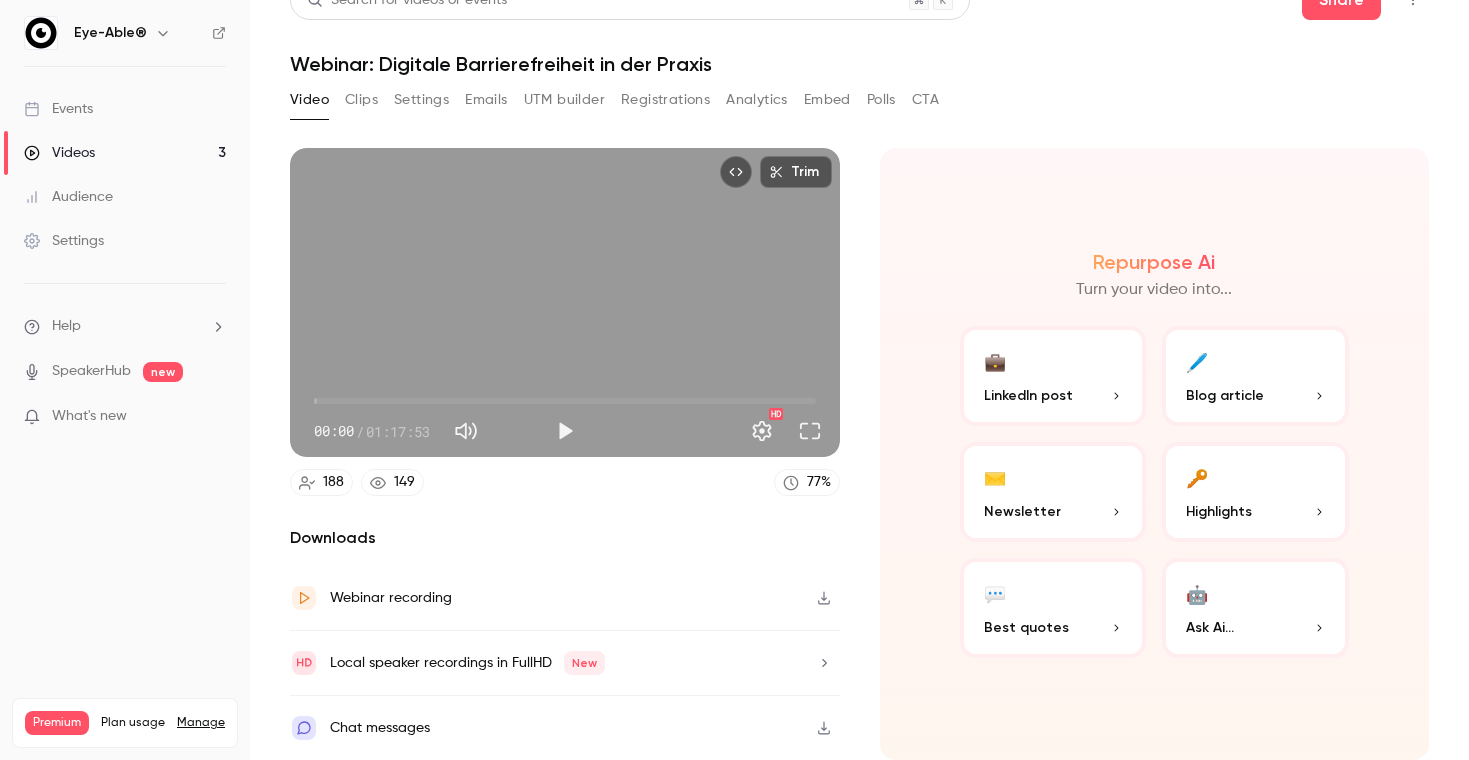 scroll, scrollTop: 32, scrollLeft: 0, axis: vertical 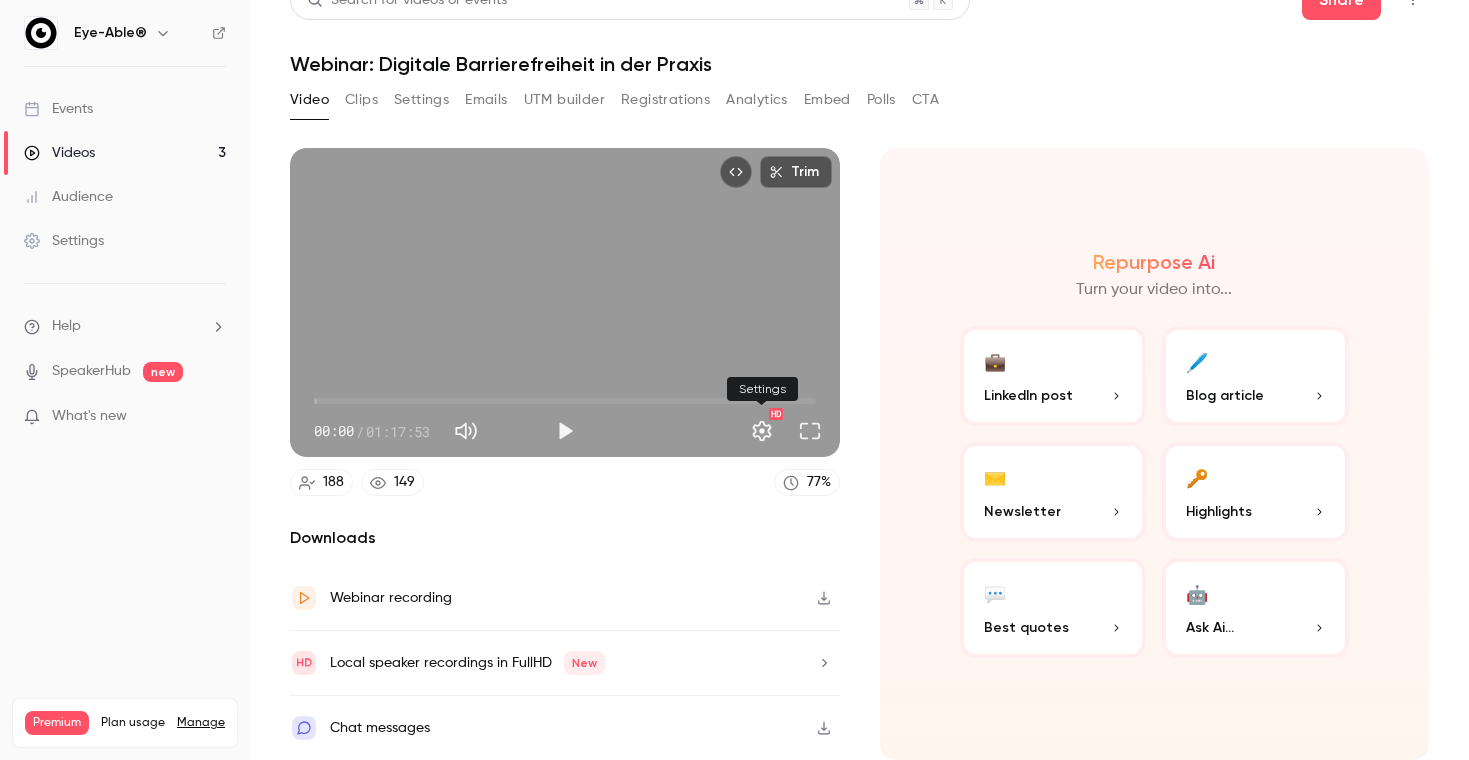 click at bounding box center [762, 431] 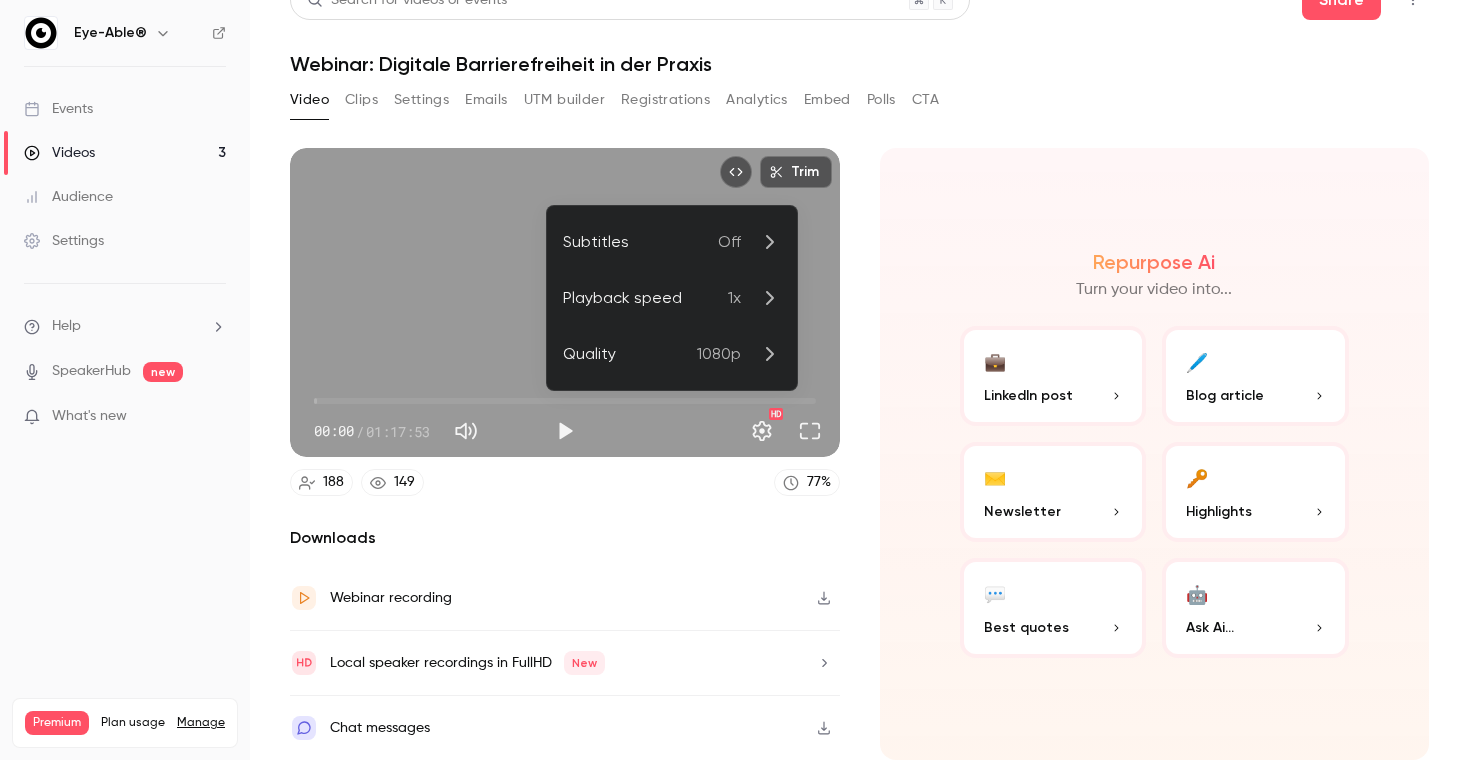 scroll, scrollTop: 0, scrollLeft: 0, axis: both 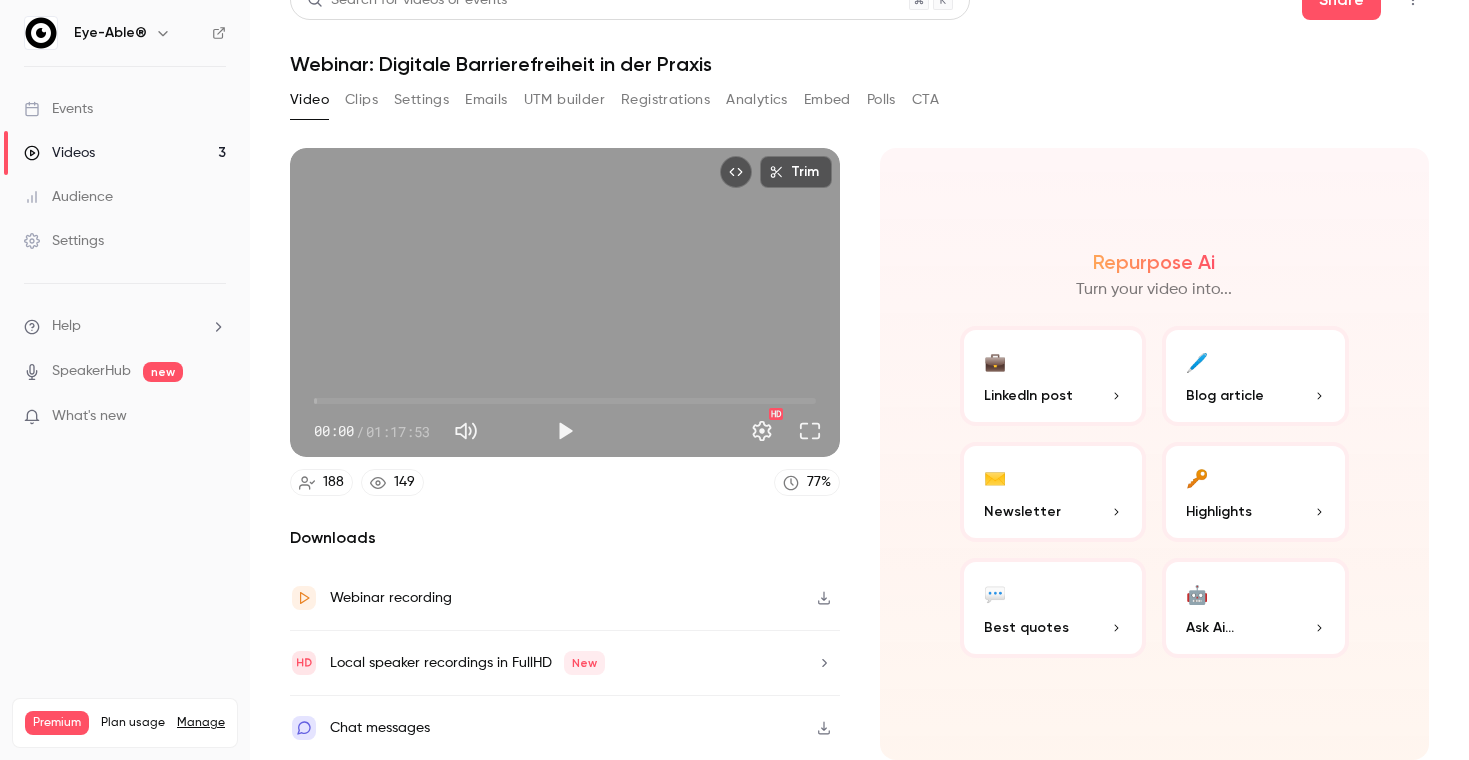 click on "Emails" at bounding box center [486, 100] 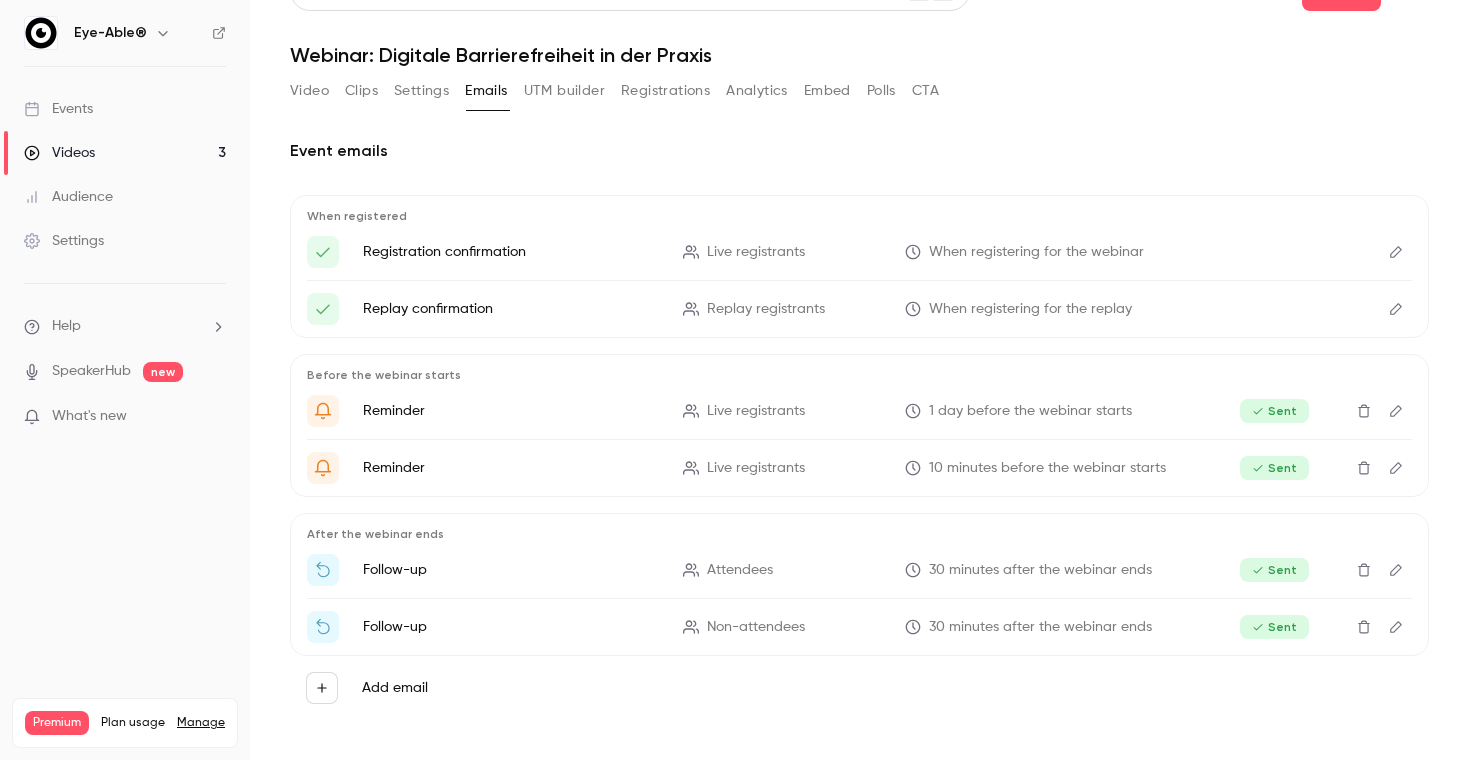 scroll, scrollTop: 41, scrollLeft: 0, axis: vertical 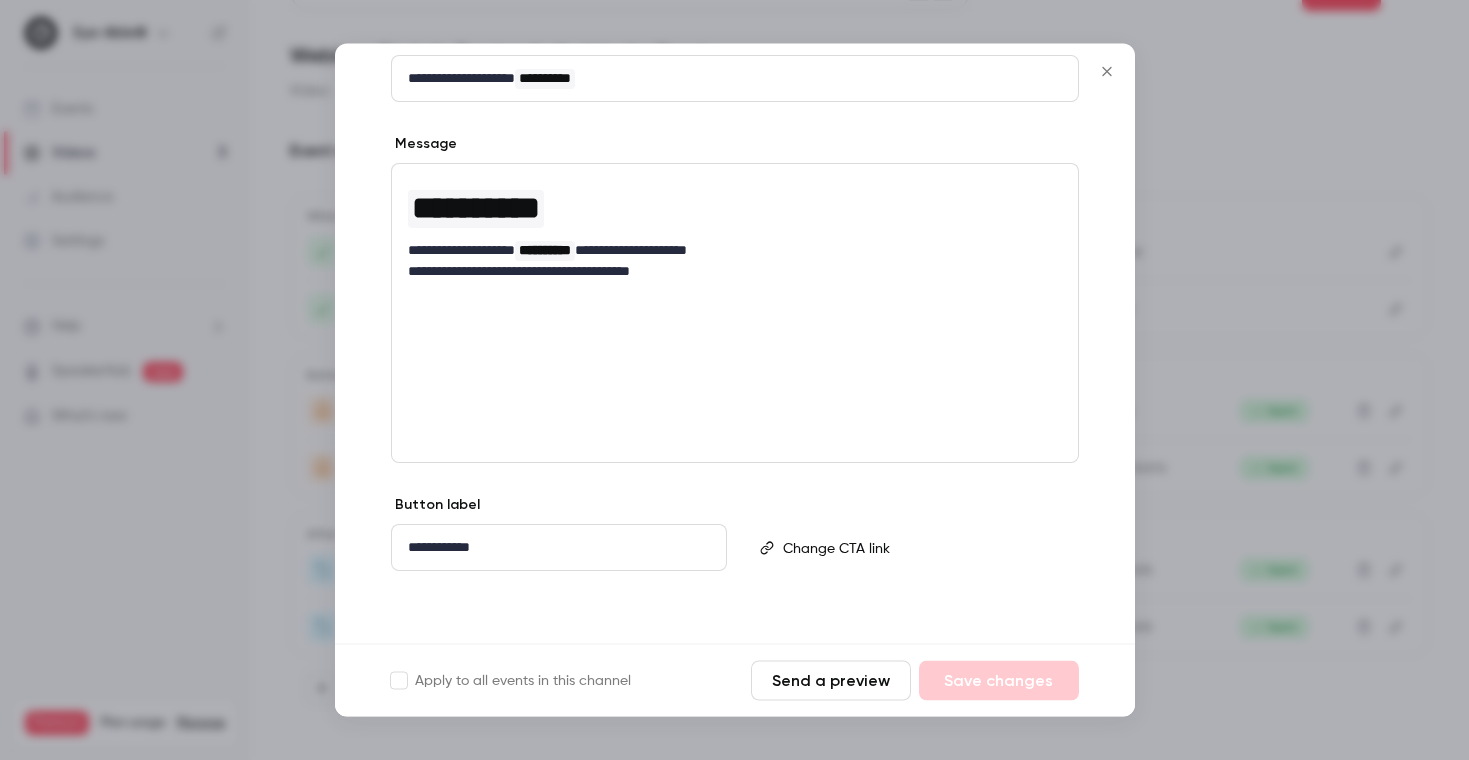 click at bounding box center (922, 548) 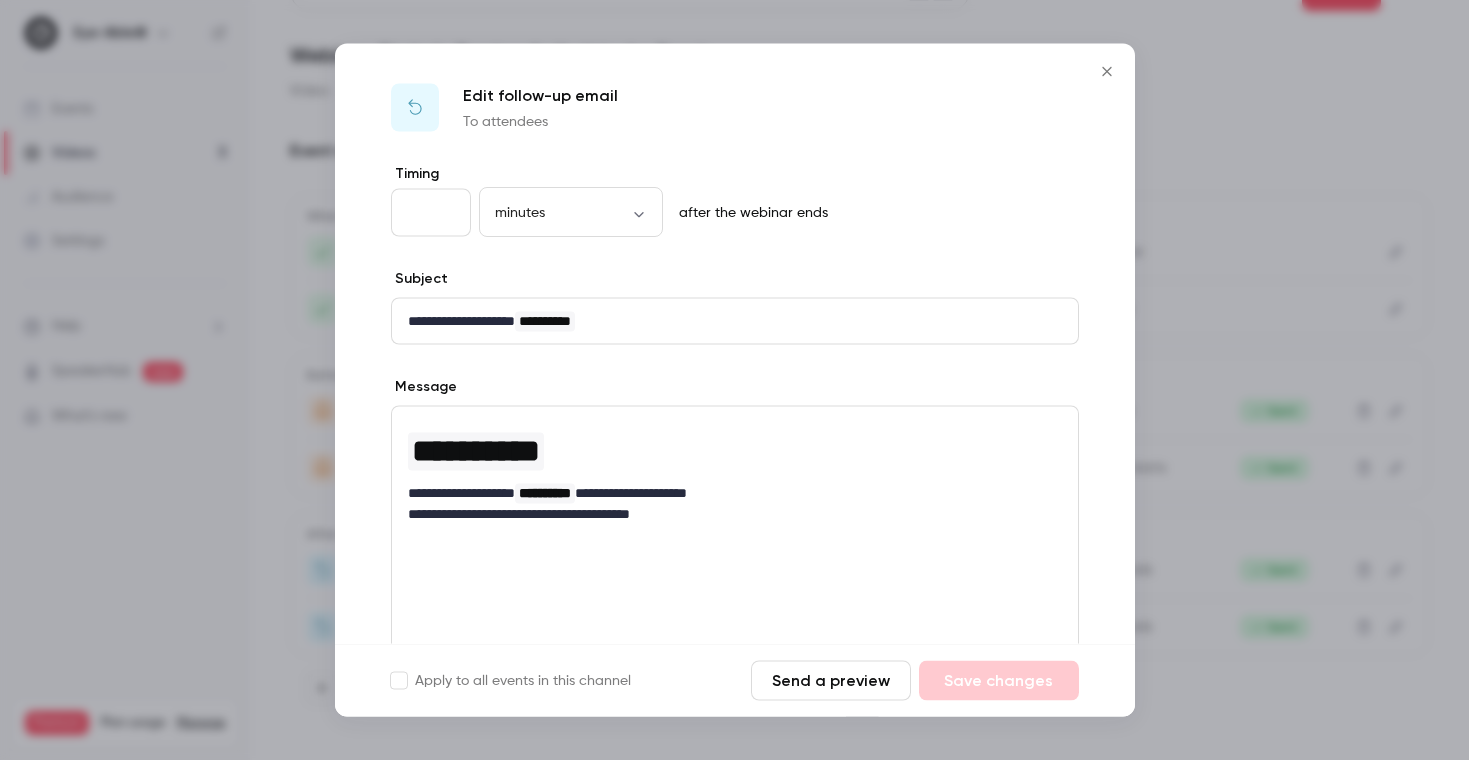 scroll, scrollTop: 0, scrollLeft: 0, axis: both 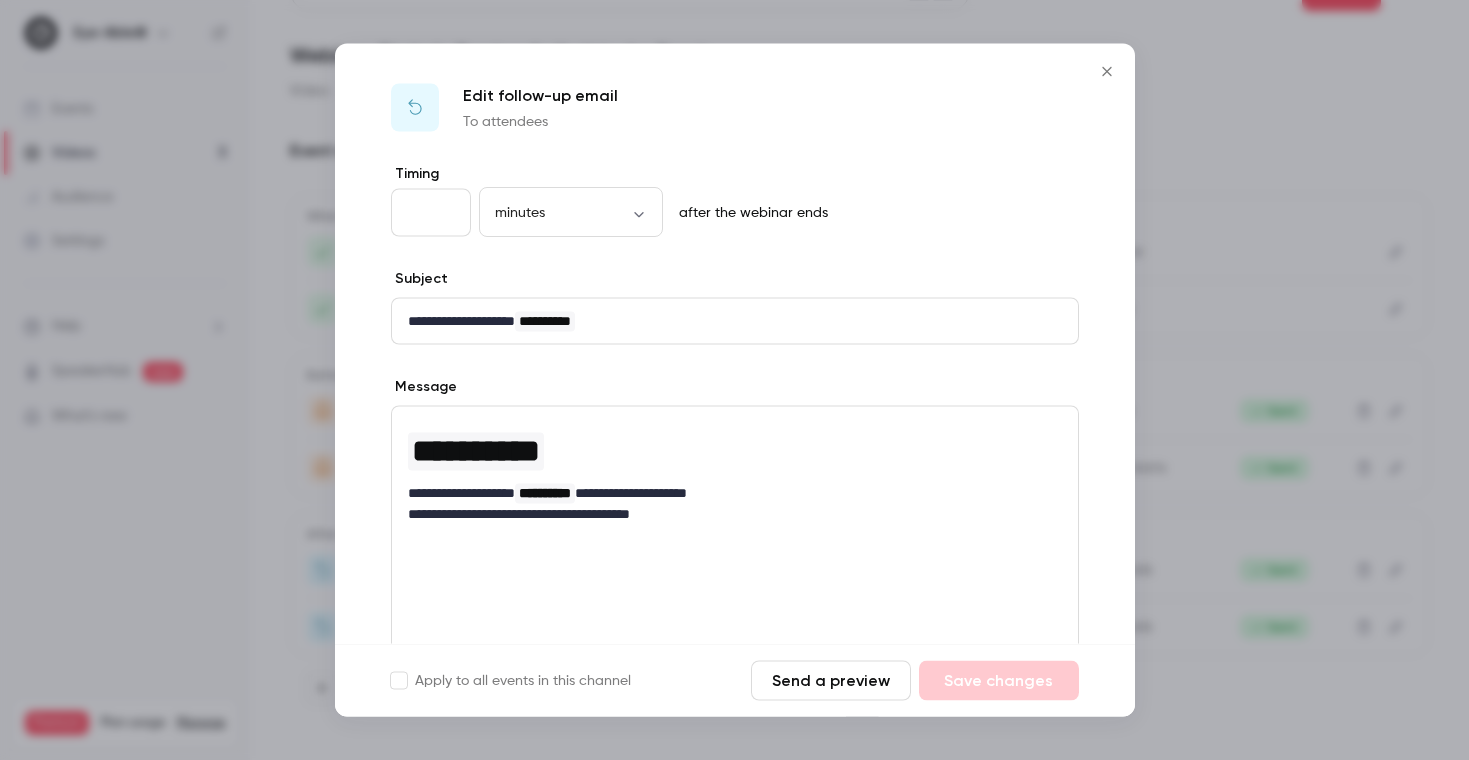 click 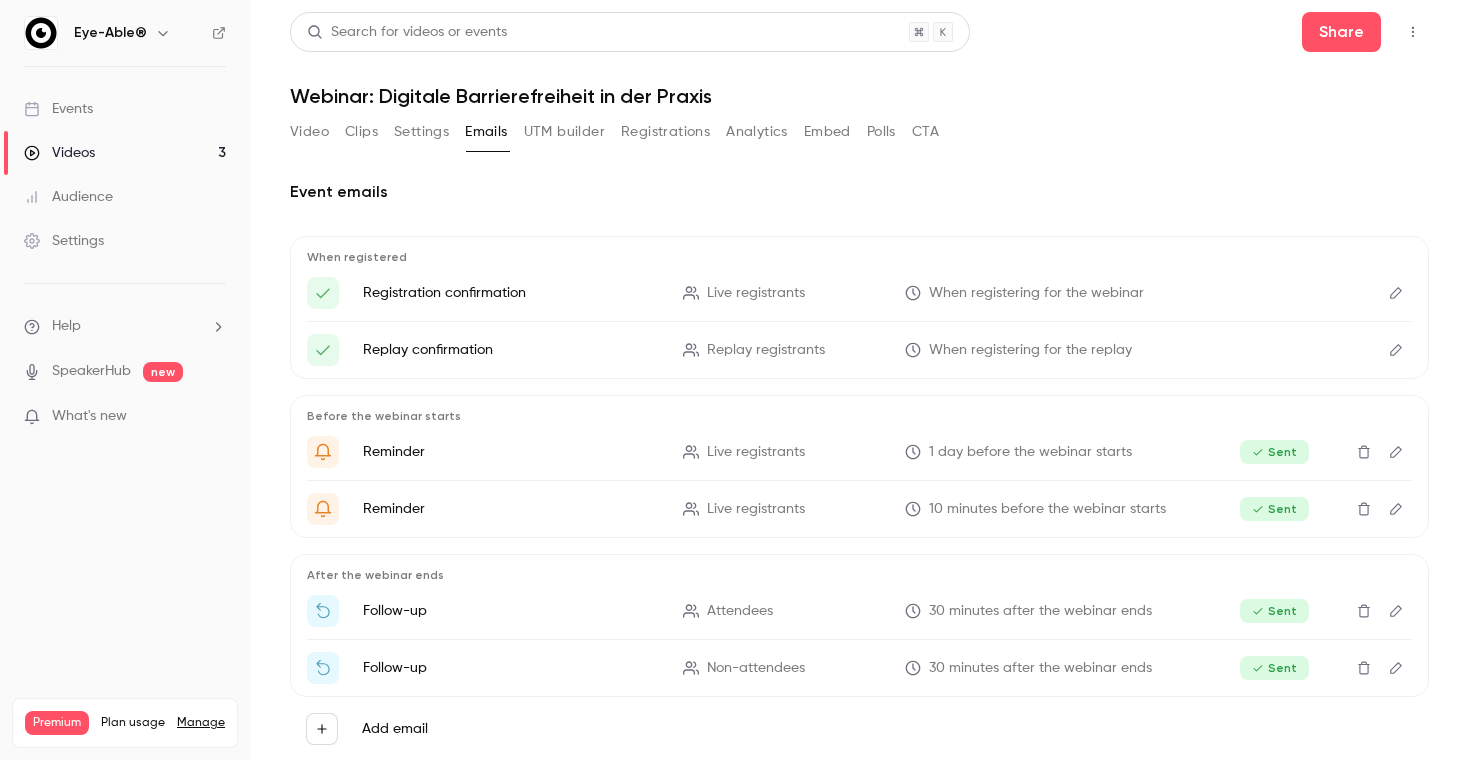 scroll, scrollTop: 0, scrollLeft: 0, axis: both 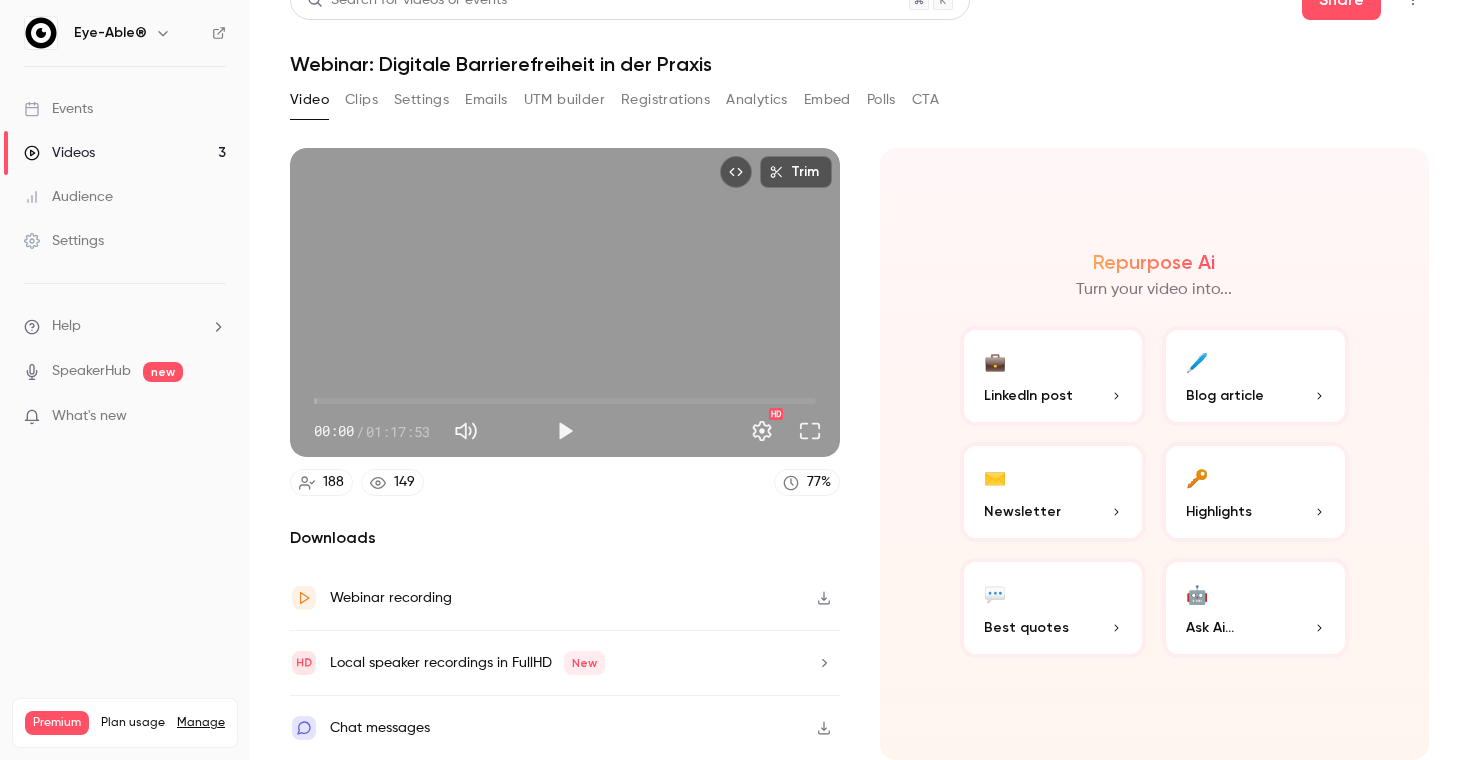 click 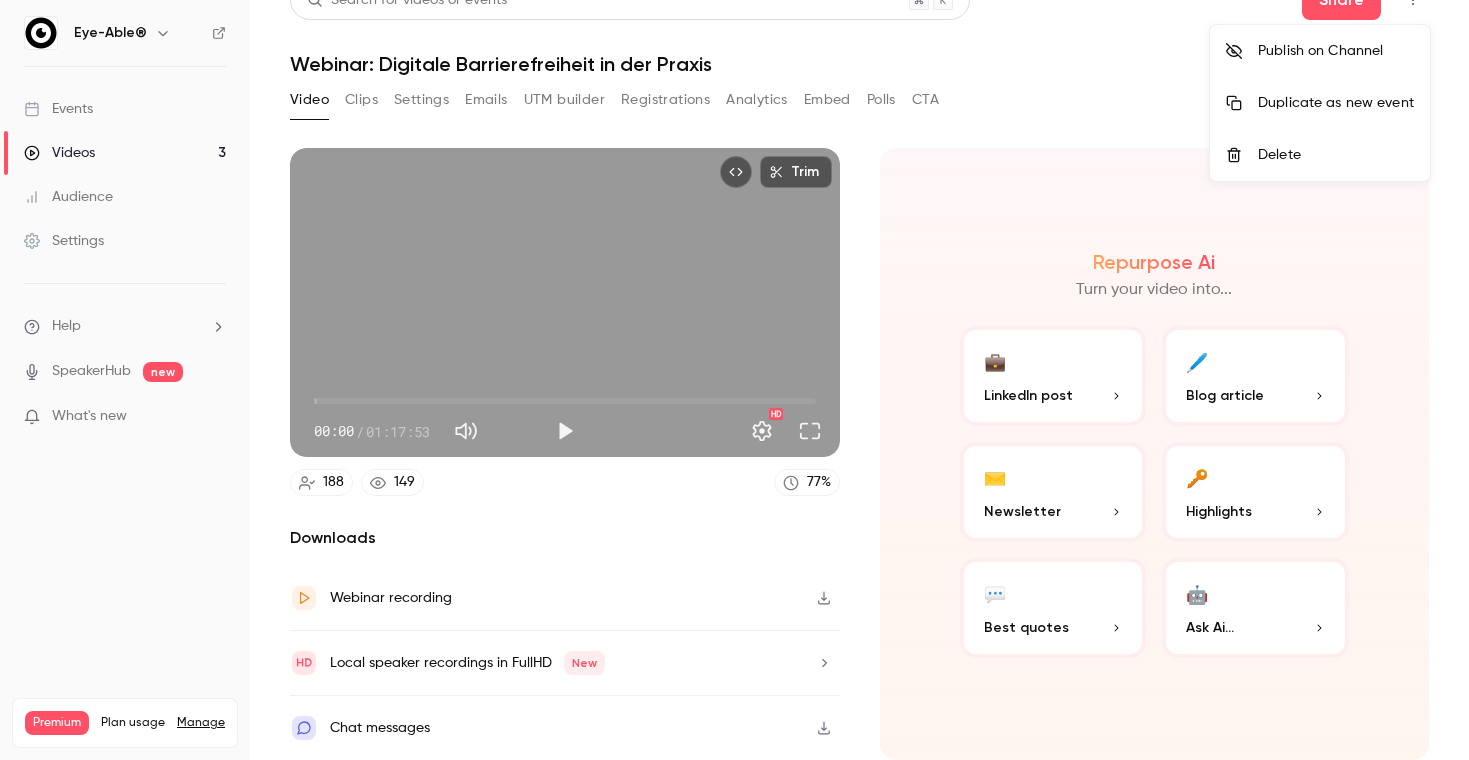 click at bounding box center (734, 380) 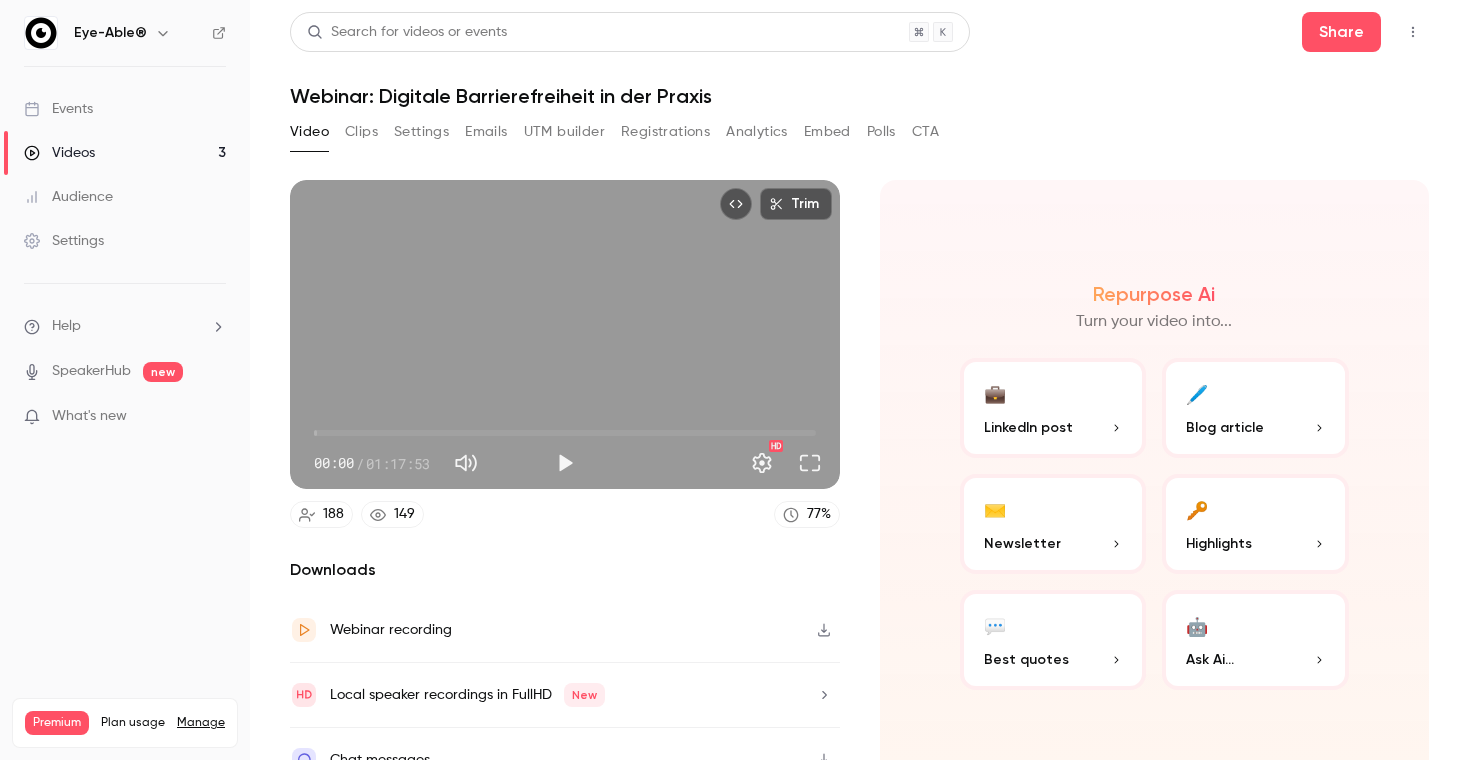 scroll, scrollTop: 0, scrollLeft: 0, axis: both 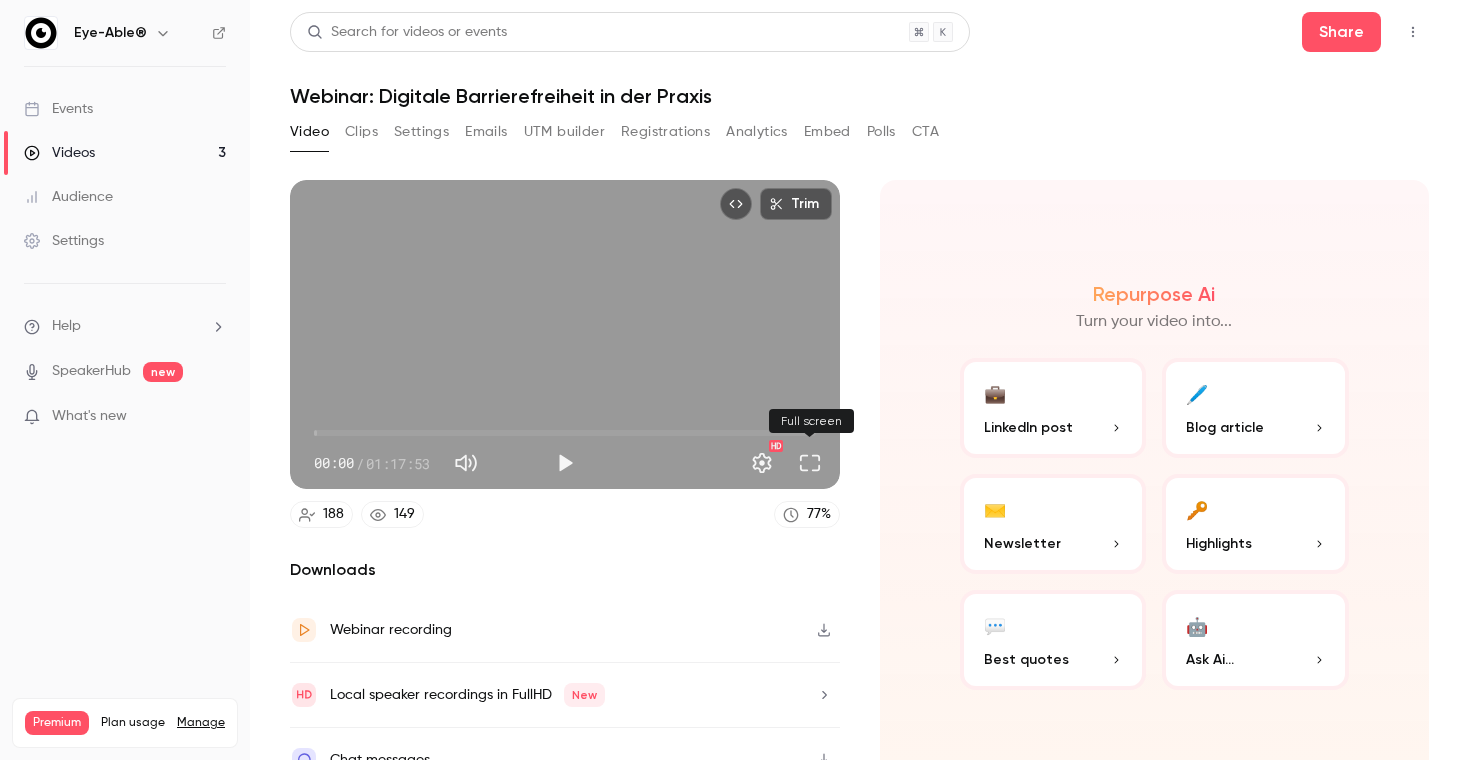 click at bounding box center (810, 463) 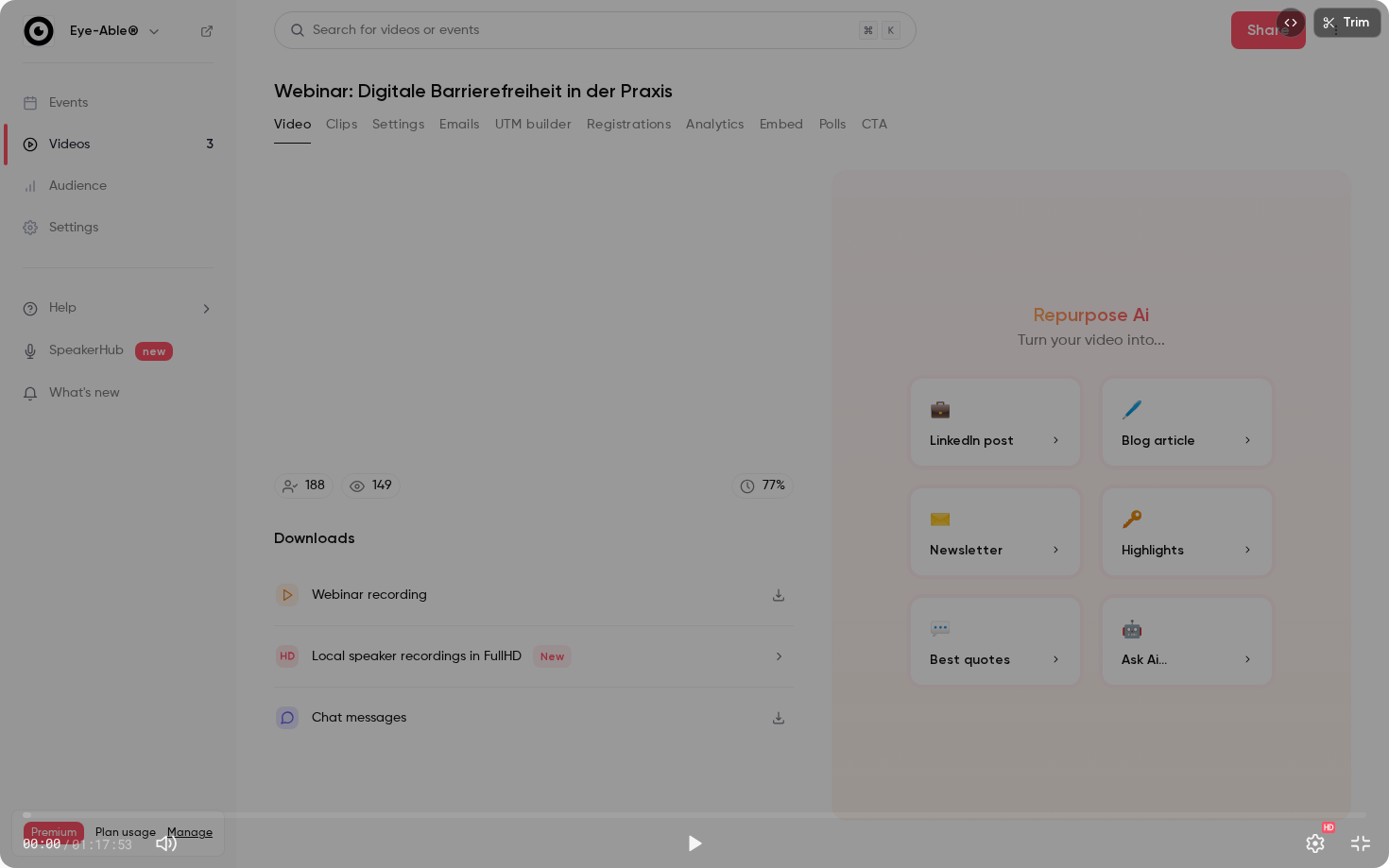 click 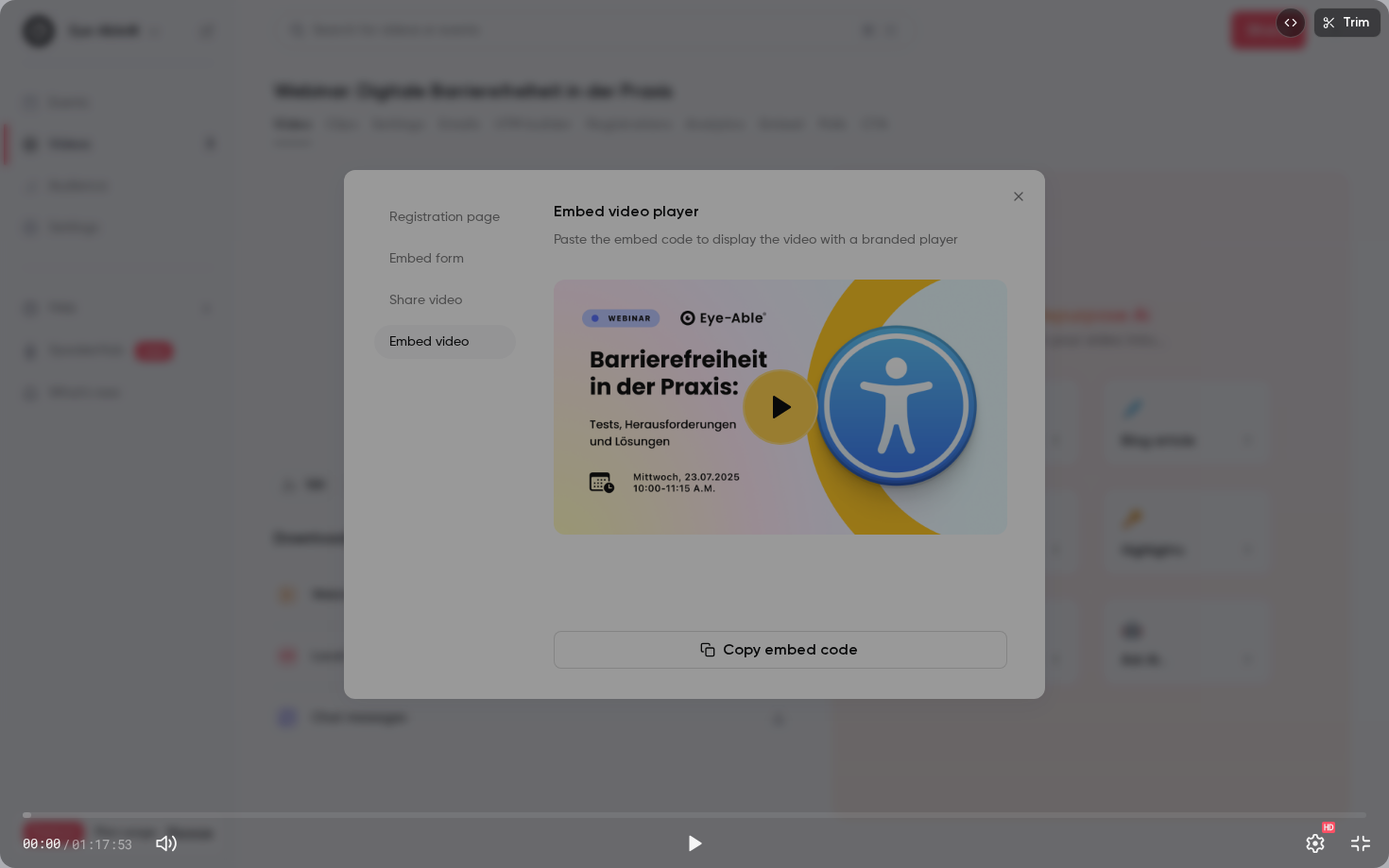click 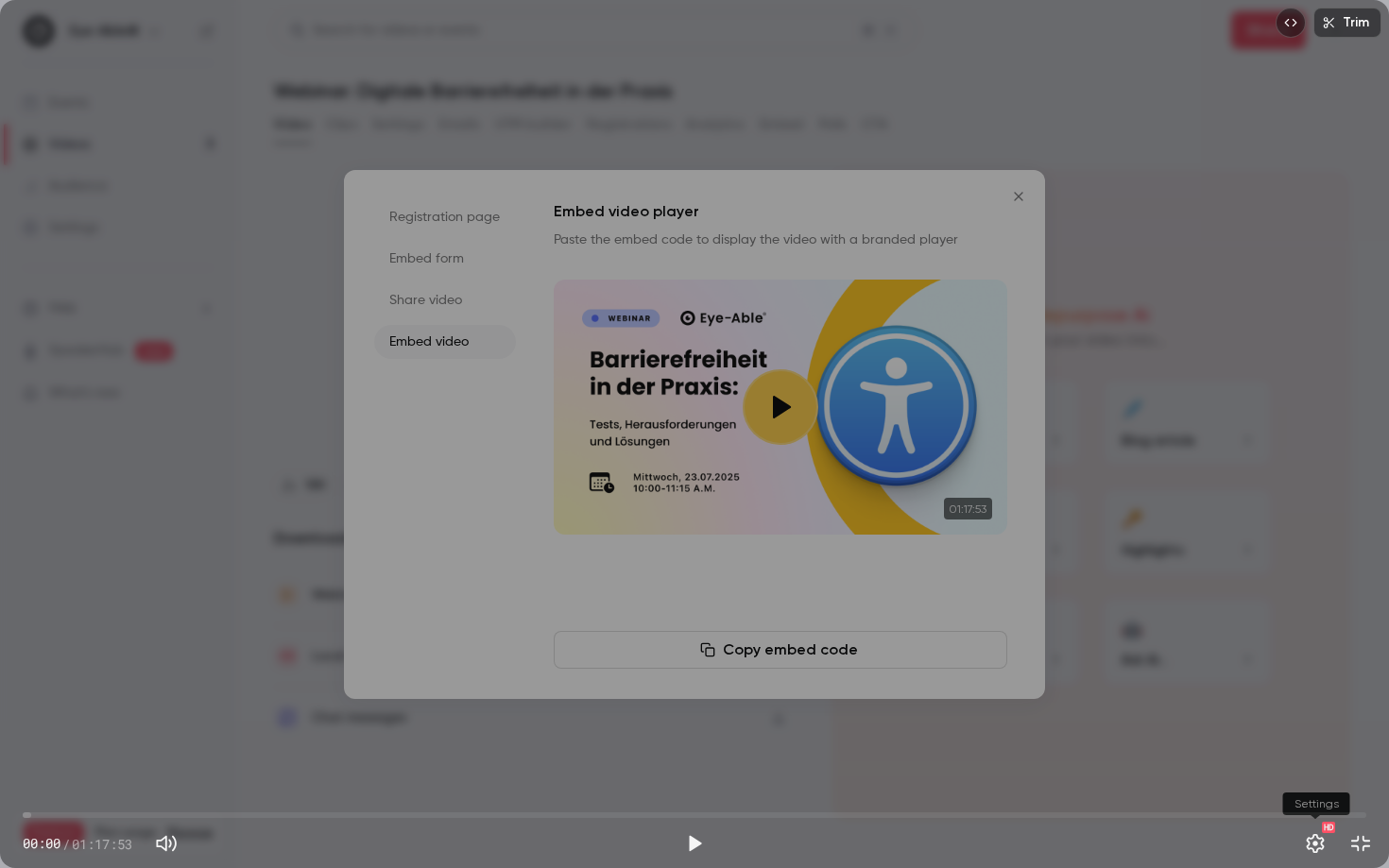 click at bounding box center [1315, 843] 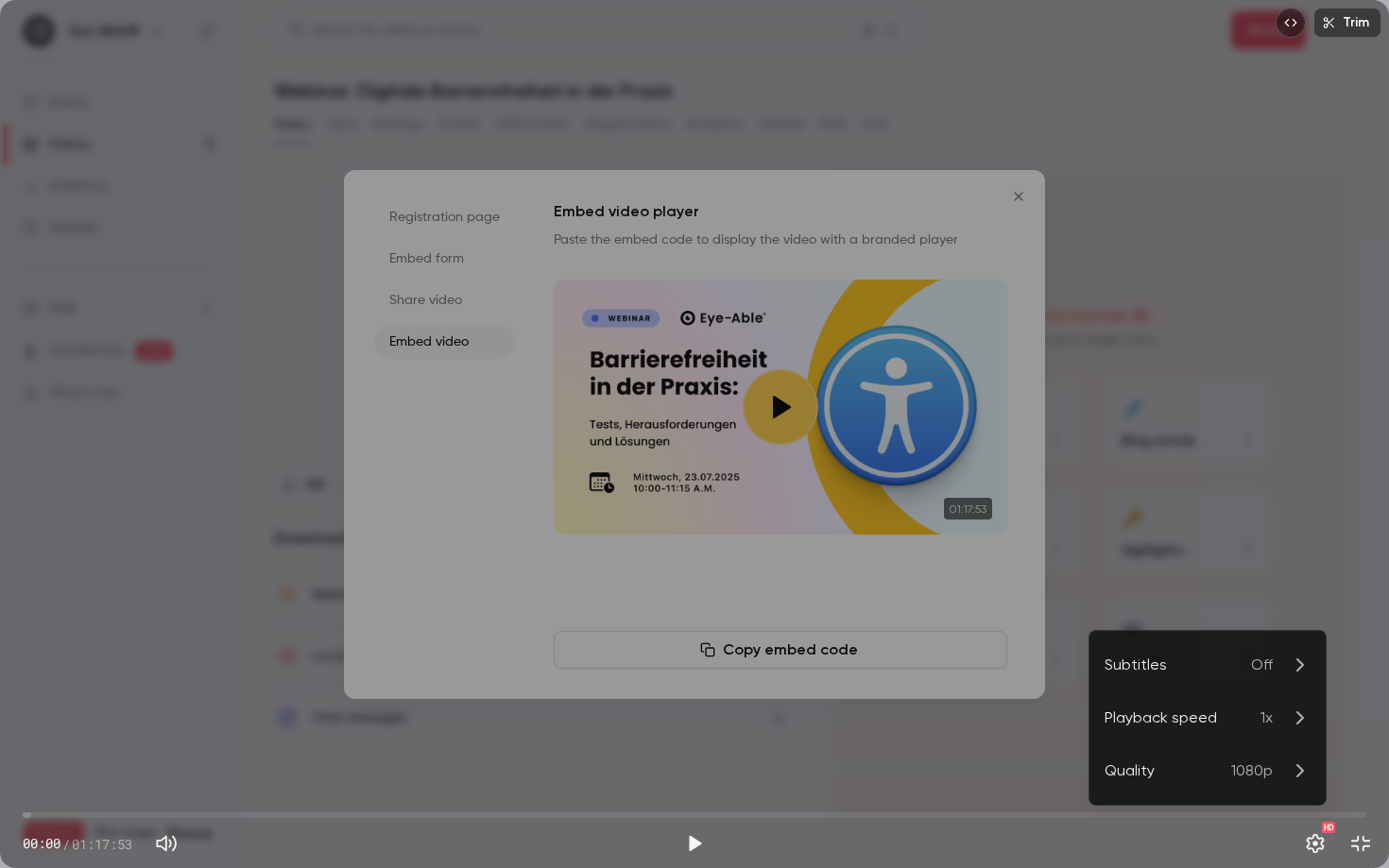 click at bounding box center [694, 434] 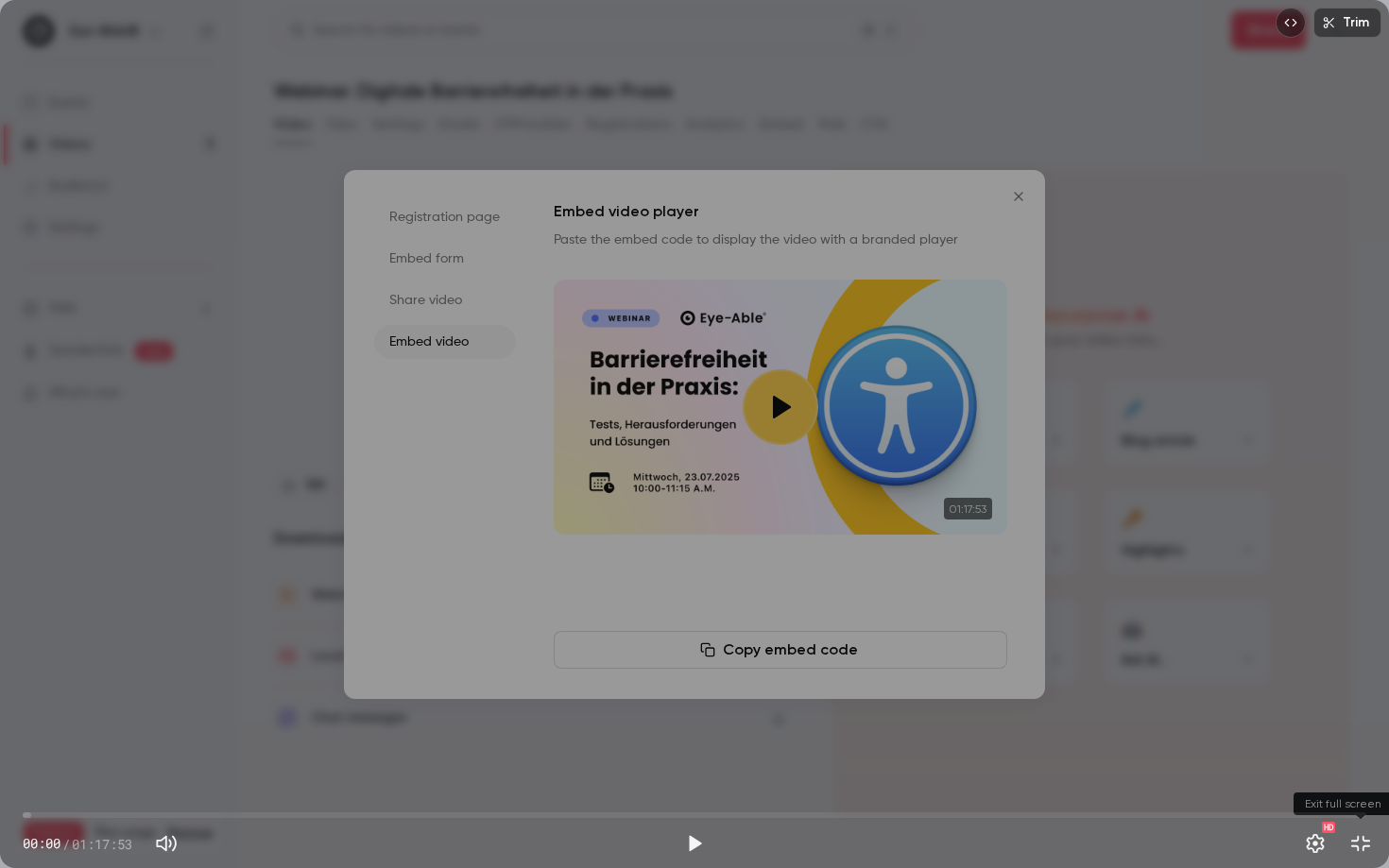 click at bounding box center (1361, 843) 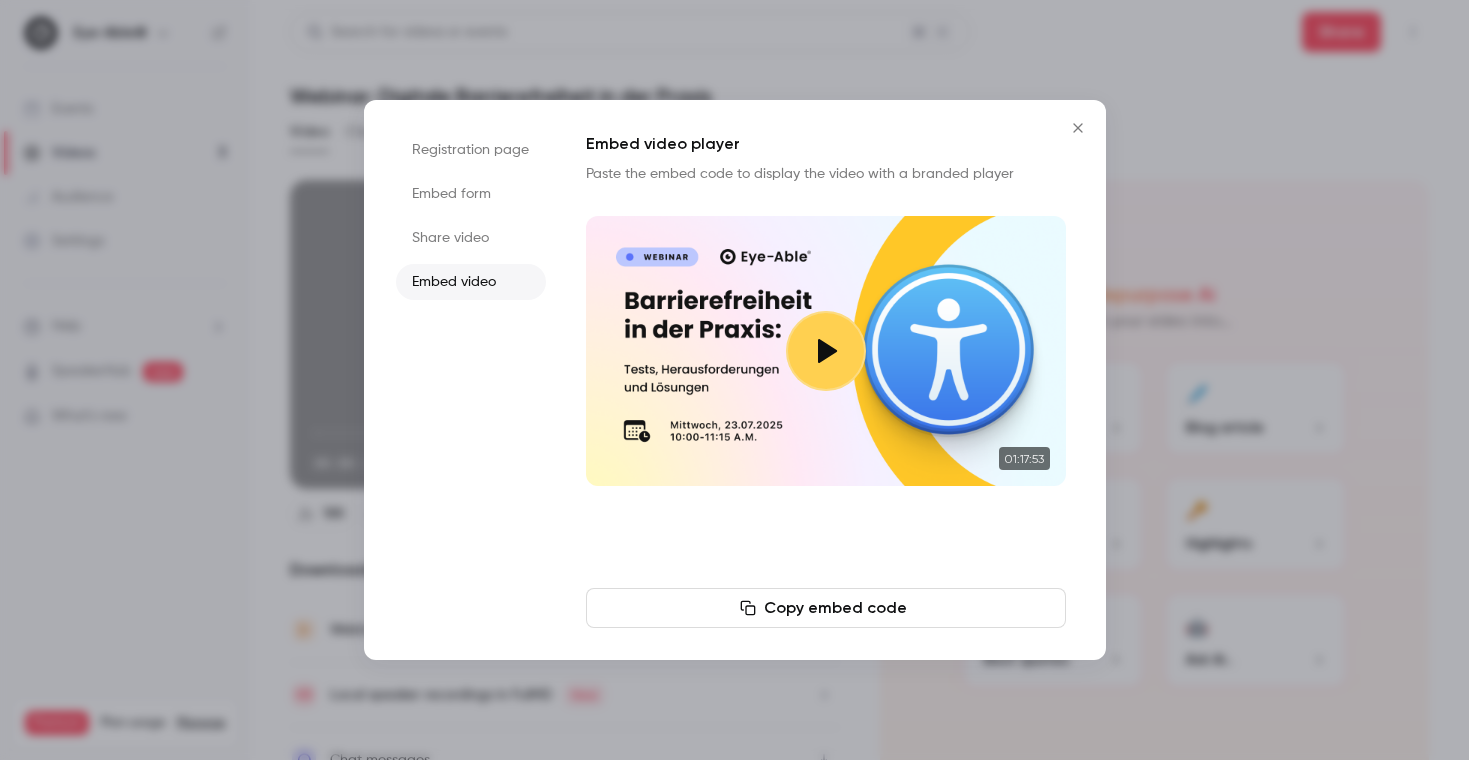 click on "Share video" at bounding box center [471, 238] 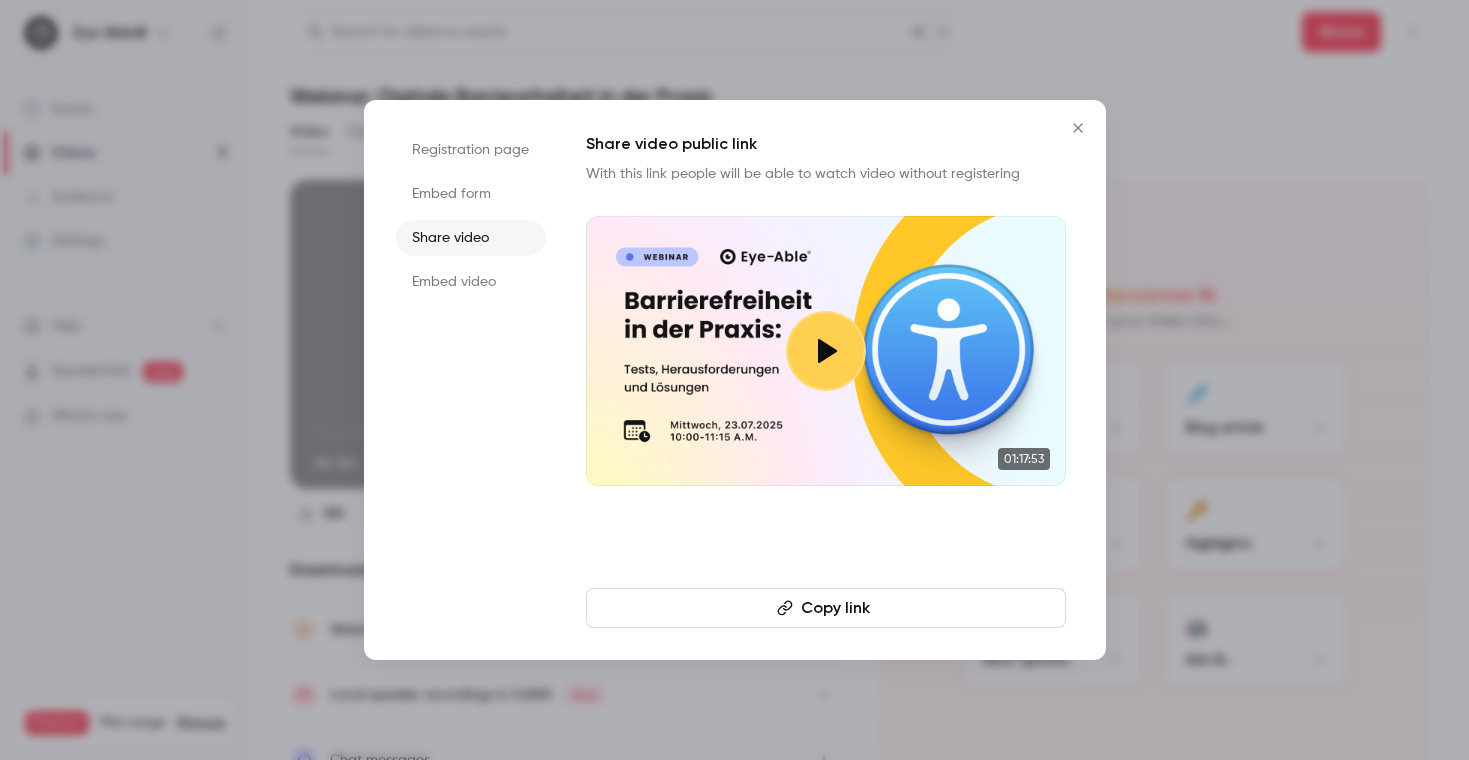 click on "Copy link" at bounding box center [826, 608] 